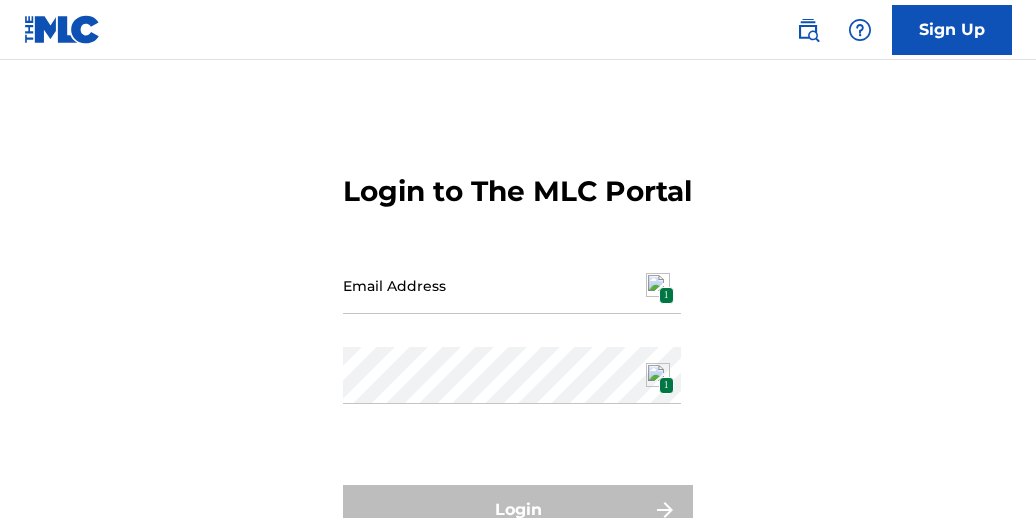 scroll, scrollTop: 0, scrollLeft: 0, axis: both 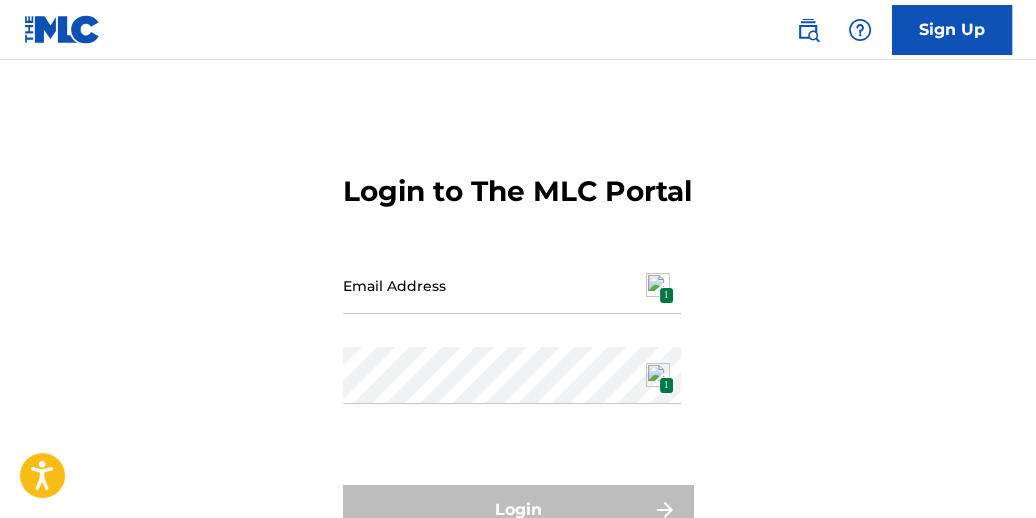 click on "Login to The MLC Portal Email Address 1 Password 1 Login Forgot password?" at bounding box center [518, 359] 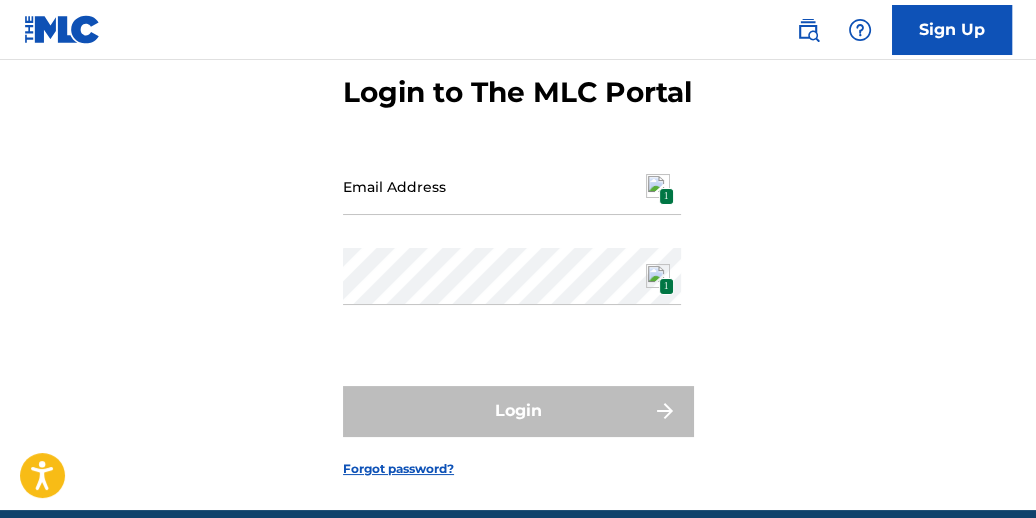 scroll, scrollTop: 108, scrollLeft: 0, axis: vertical 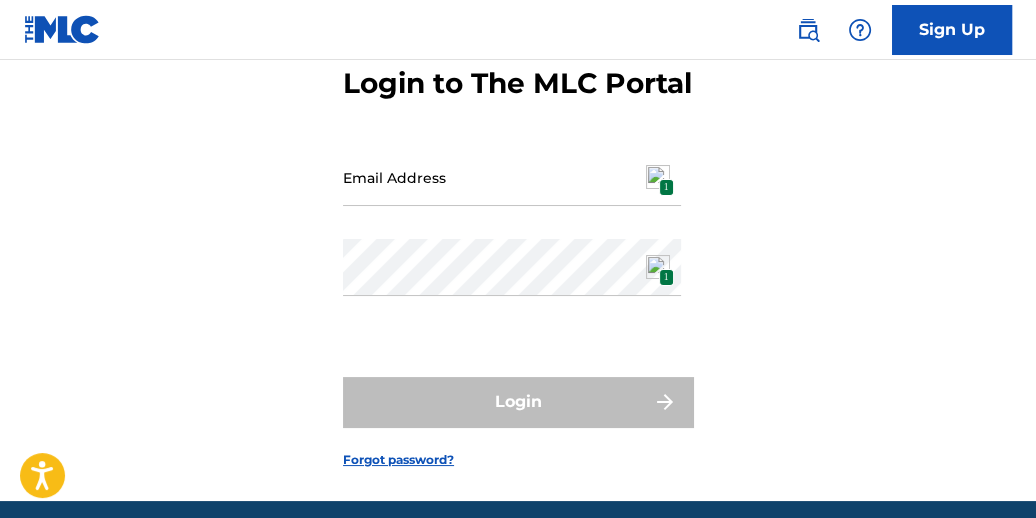 click on "Email Address" at bounding box center (512, 177) 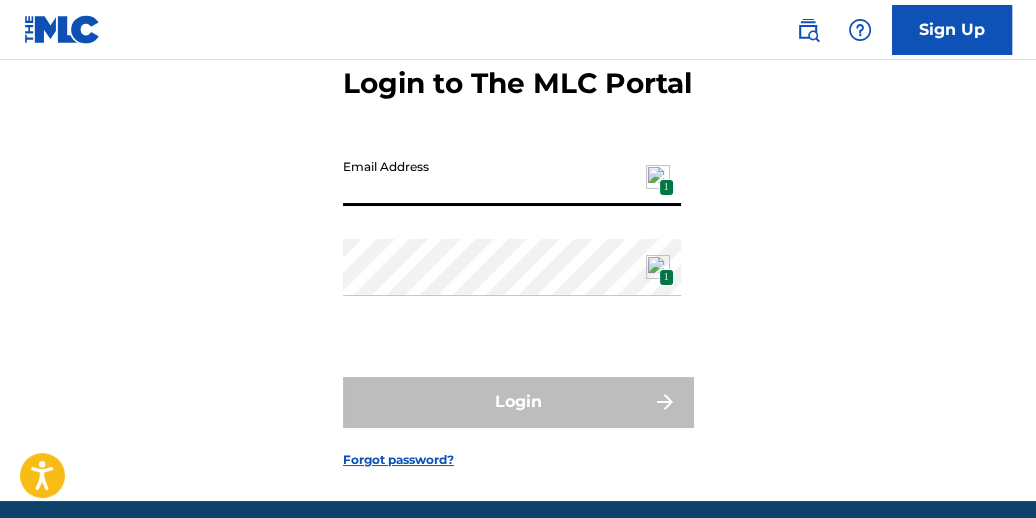 click on "1" at bounding box center [666, 187] 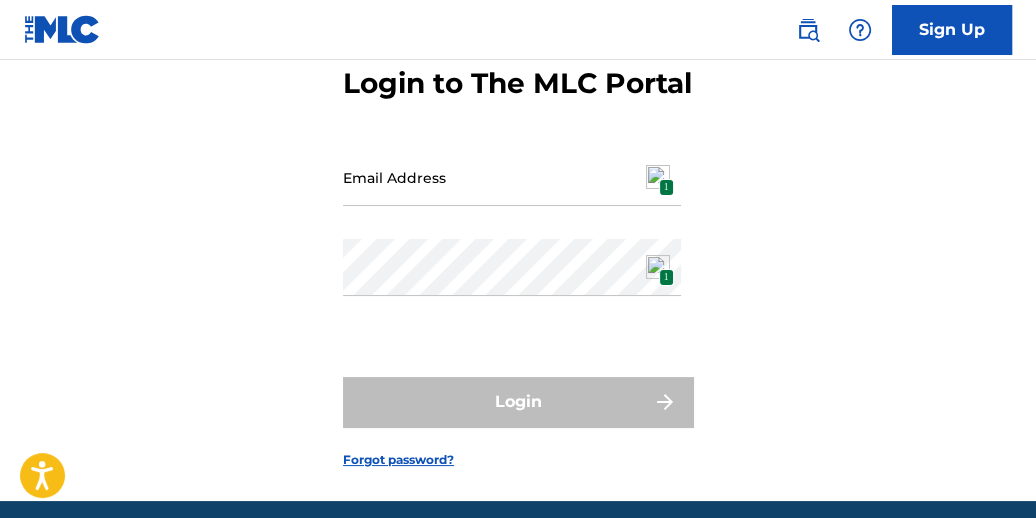 type on "[EMAIL_ADDRESS][DOMAIN_NAME]" 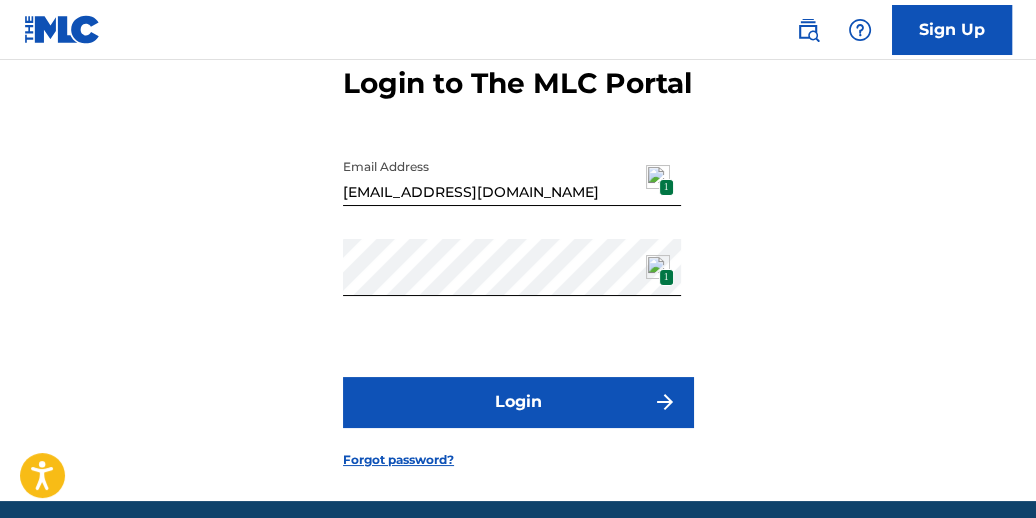 click on "Login" at bounding box center (518, 402) 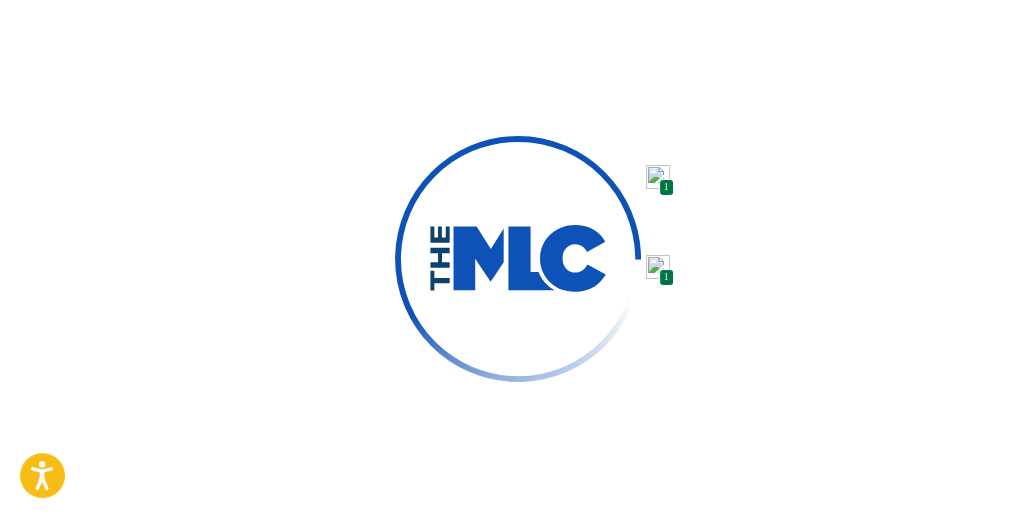 scroll, scrollTop: 0, scrollLeft: 0, axis: both 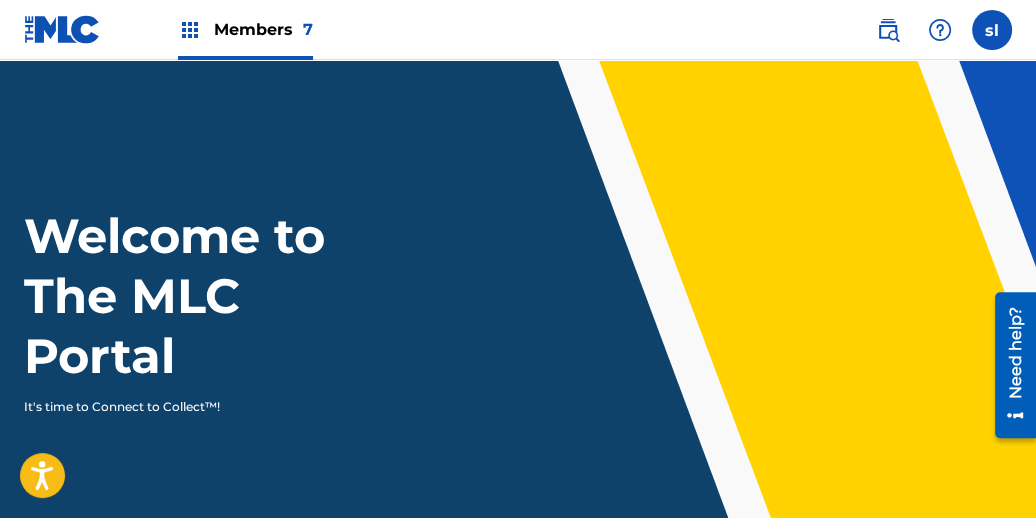 click at bounding box center (190, 30) 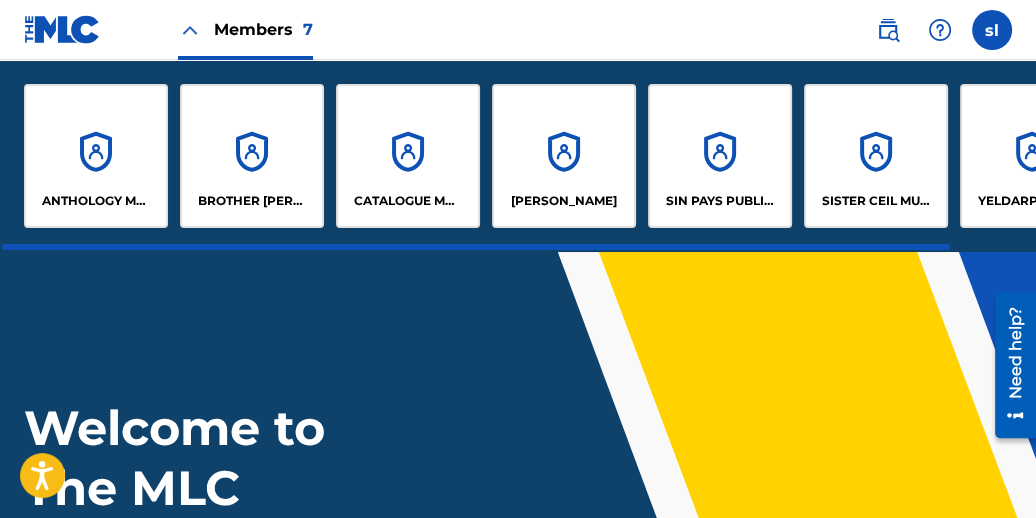 click on "SIN PAYS PUBLISHING" at bounding box center [720, 156] 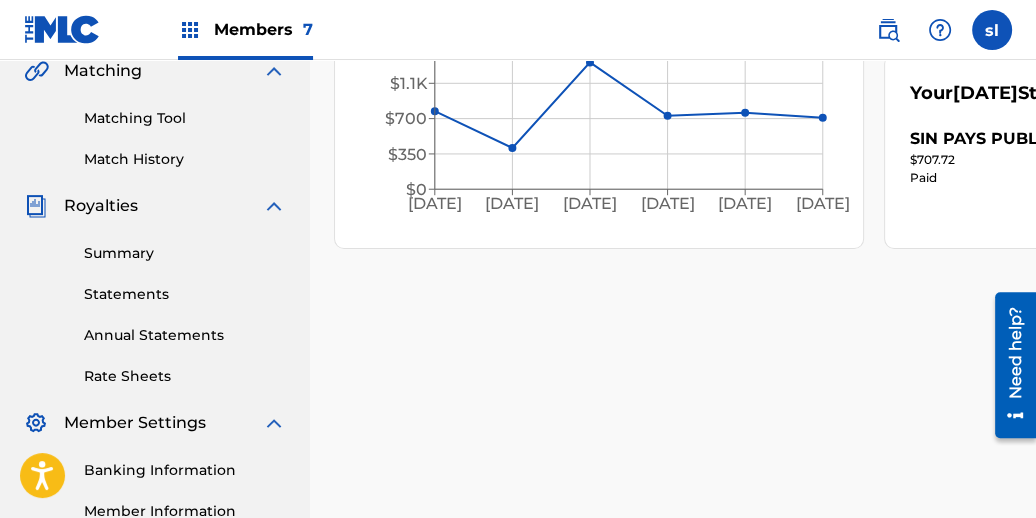 scroll, scrollTop: 520, scrollLeft: 0, axis: vertical 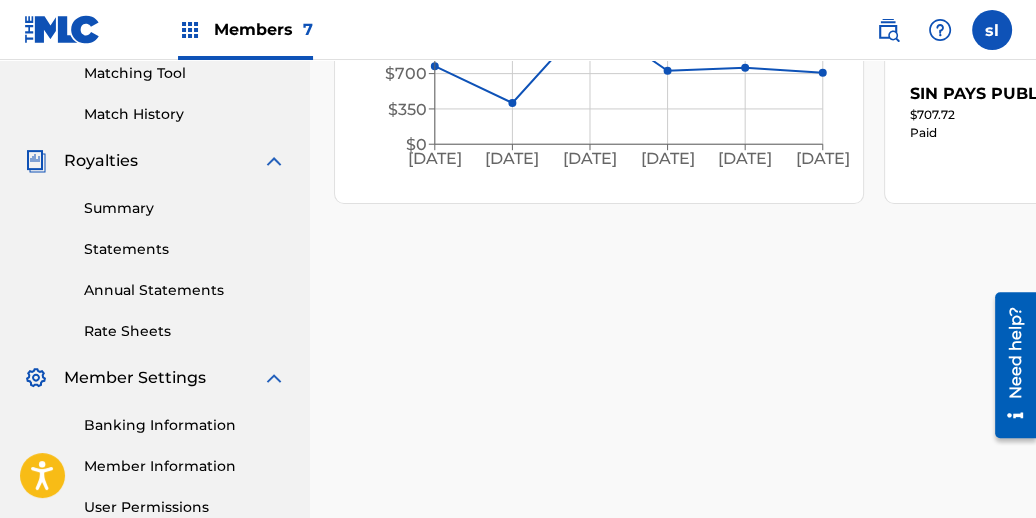 click on "Statements" at bounding box center (185, 249) 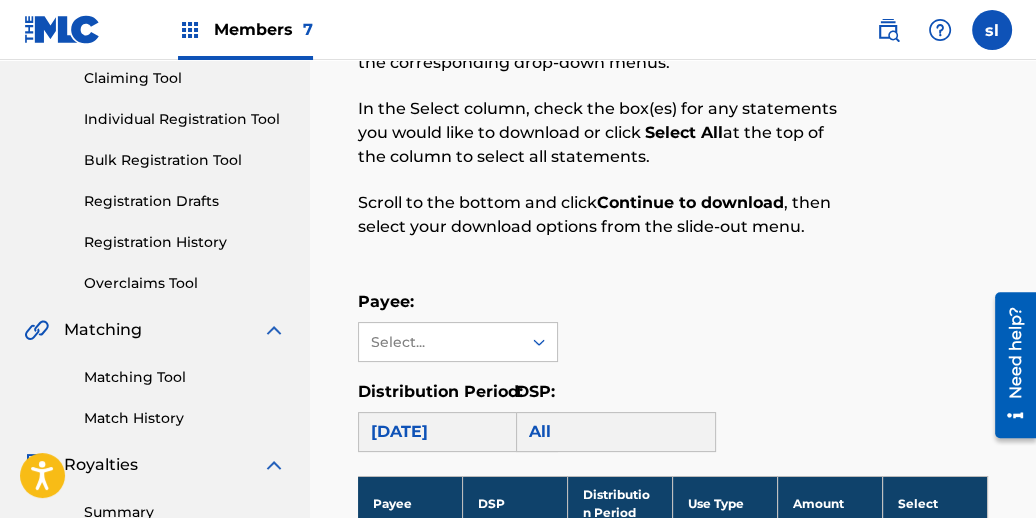scroll, scrollTop: 280, scrollLeft: 0, axis: vertical 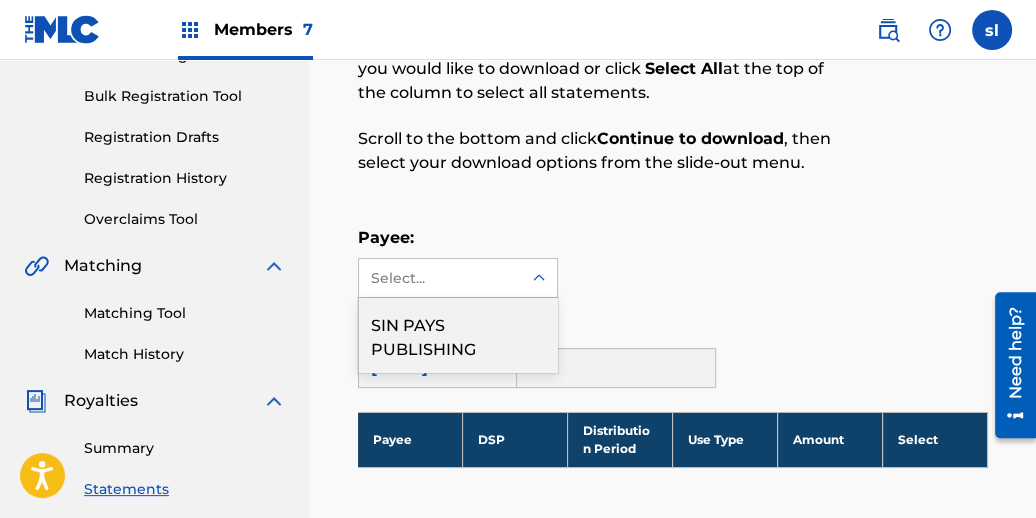 click 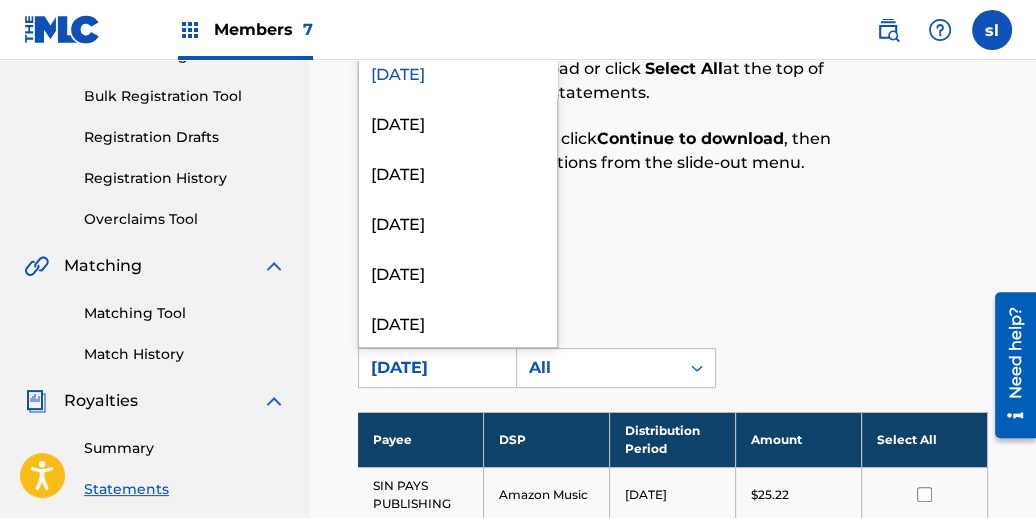 click on "[DATE]" at bounding box center [440, 368] 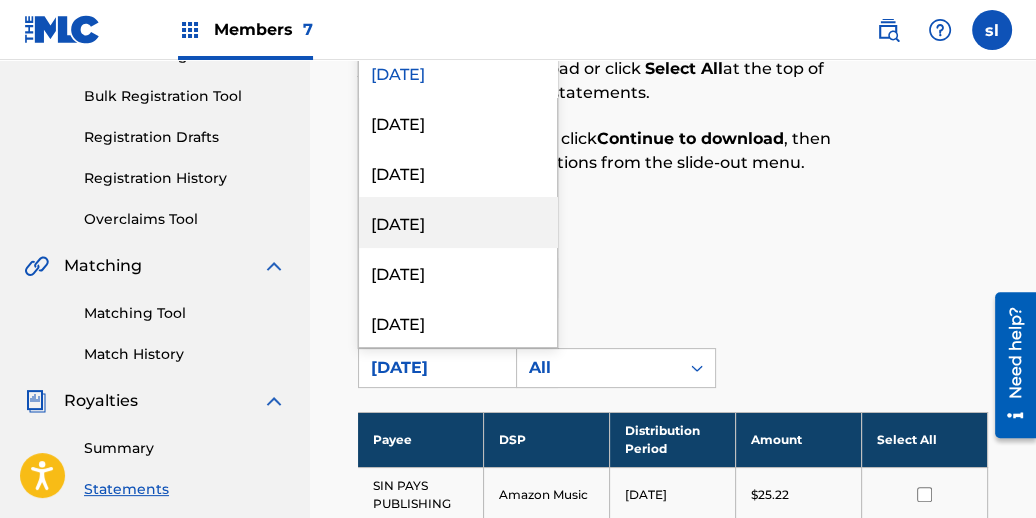click on "[DATE]" at bounding box center [458, 222] 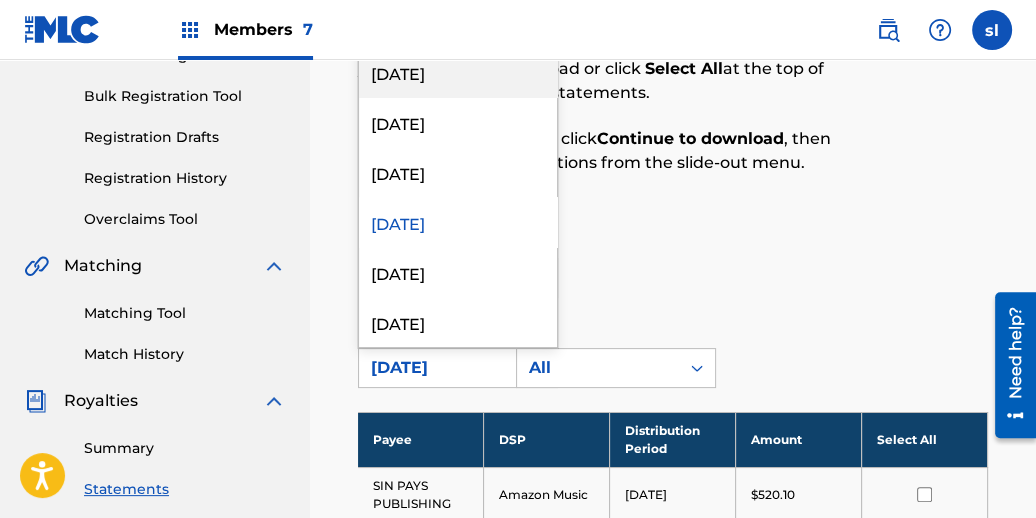 click on "Payee: SIN PAYS PUBLISHING Distribution Period: option [DATE], selected. 52 results available. Use Up and Down to choose options, press Enter to select the currently focused option, press Escape to exit the menu, press Tab to select the option and exit the menu. [DATE] [DATE] [DATE] [DATE] [DATE] [DATE] [DATE] [DATE] [DATE] [DATE] [DATE] [DATE] [DATE] [DATE] [DATE] [DATE] [DATE] [DATE] [DATE] [DATE] [DATE] [DATE] [DATE] [DATE] [DATE] [DATE] [DATE] [DATE] [DATE] [DATE] [DATE] [DATE] [DATE] [DATE] [DATE] [DATE] [DATE] [DATE] [DATE] [DATE] [DATE] [DATE] [DATE] [DATE] [DATE] [DATE] [DATE] [DATE] [DATE] [DATE] [DATE] [DATE] [DATE] DSP: All" at bounding box center (673, 307) 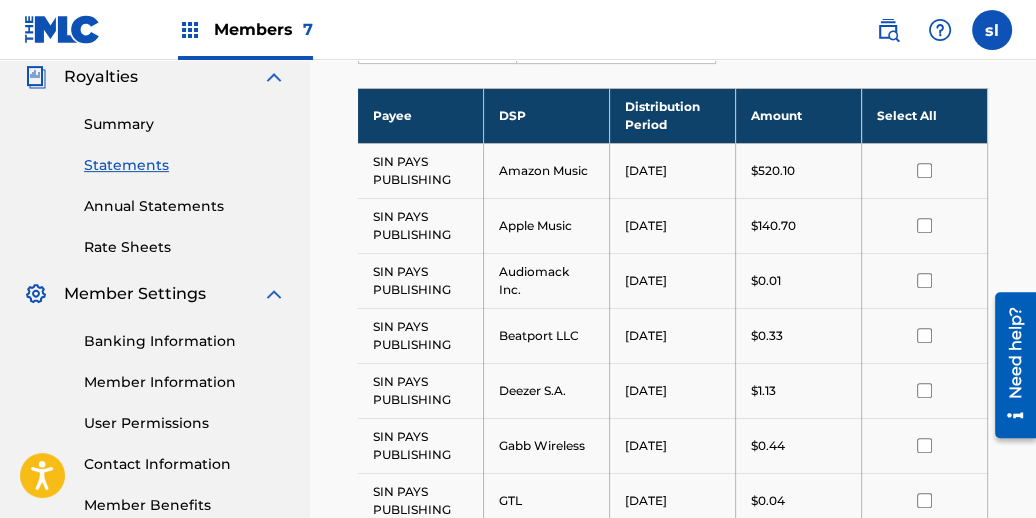 scroll, scrollTop: 621, scrollLeft: 0, axis: vertical 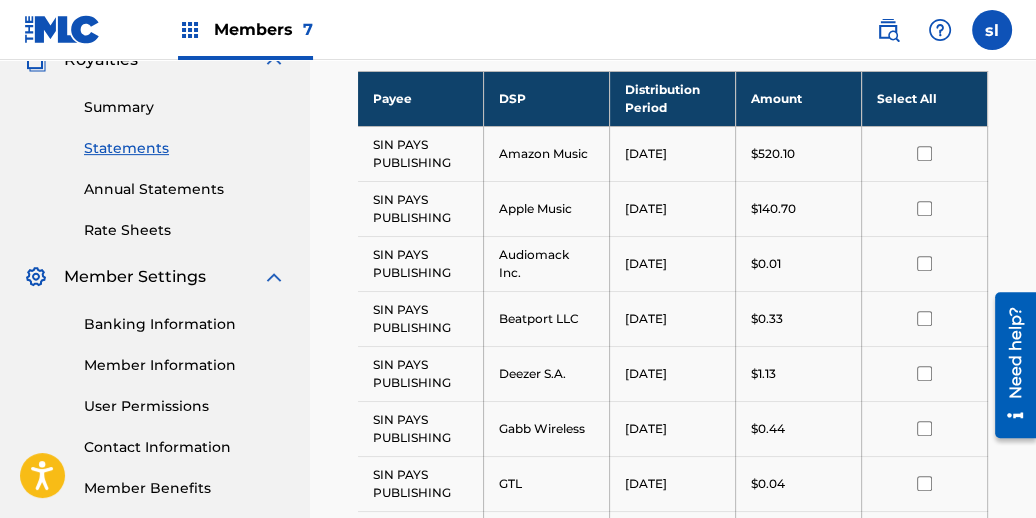 click at bounding box center [925, 318] 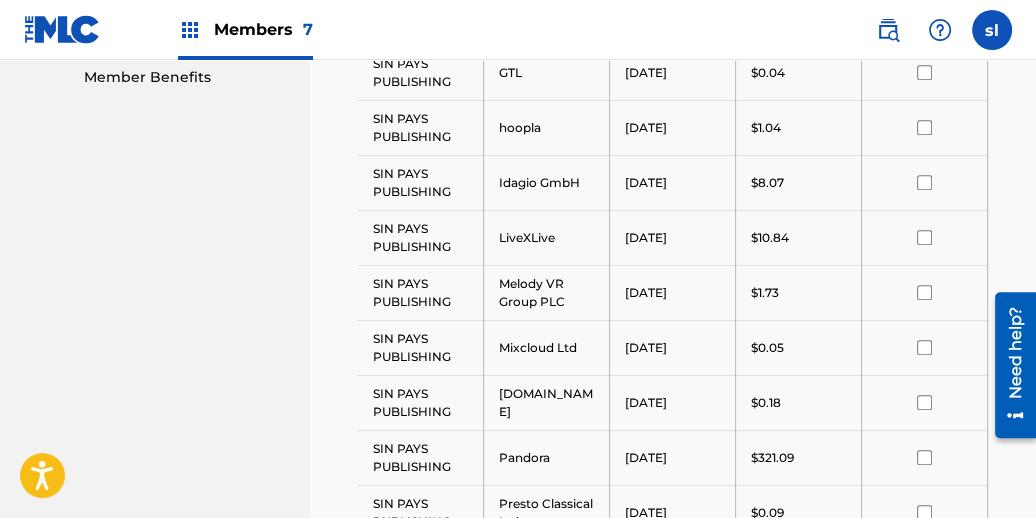 scroll, scrollTop: 1035, scrollLeft: 0, axis: vertical 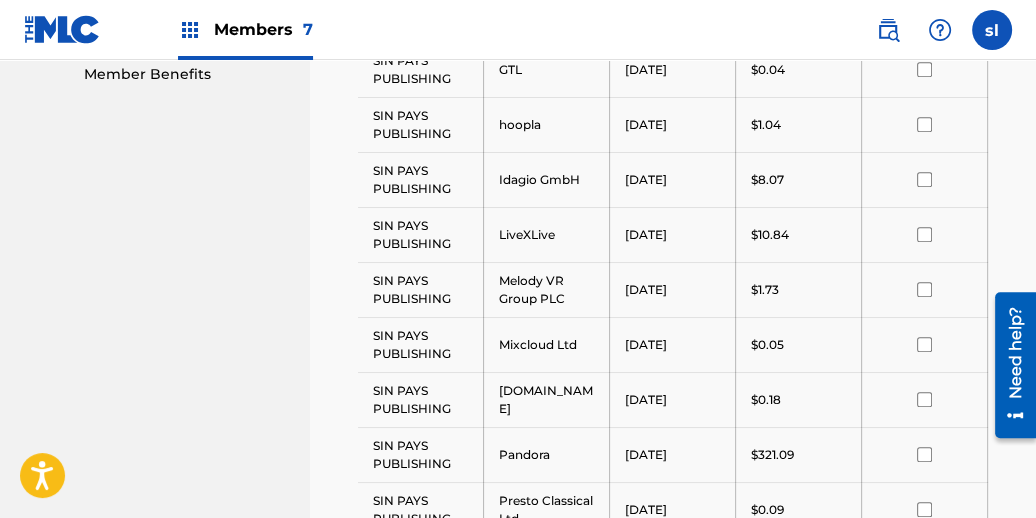 click at bounding box center (924, 344) 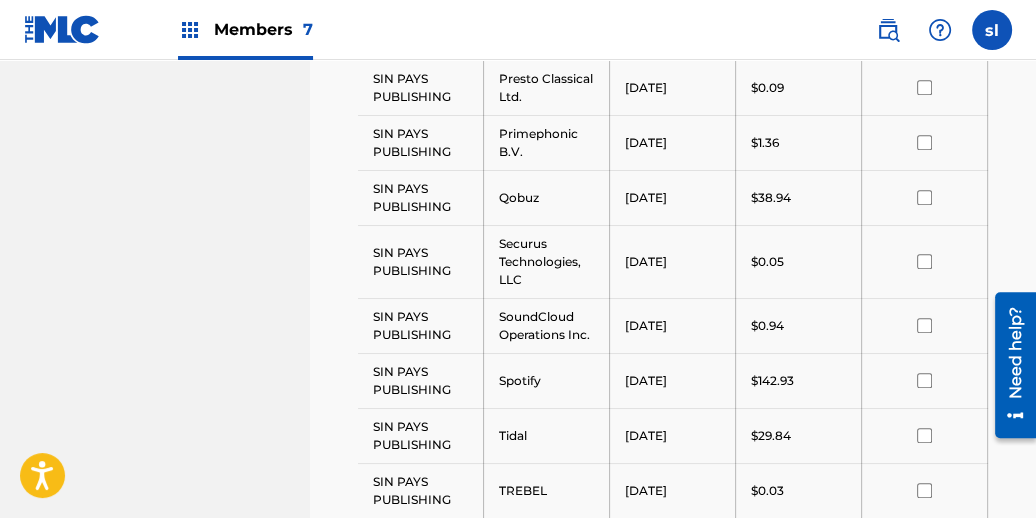 scroll, scrollTop: 1472, scrollLeft: 0, axis: vertical 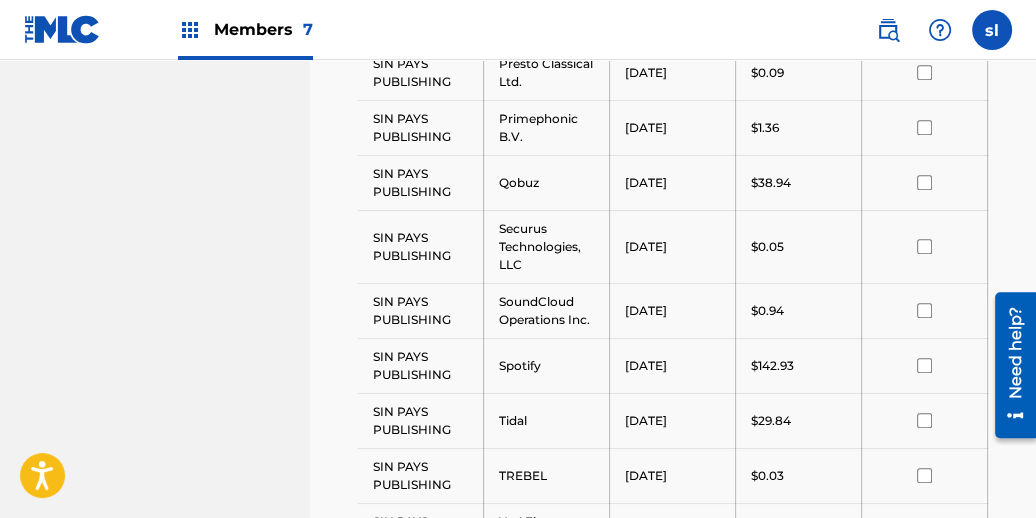 click on "$0.94" at bounding box center [798, 311] 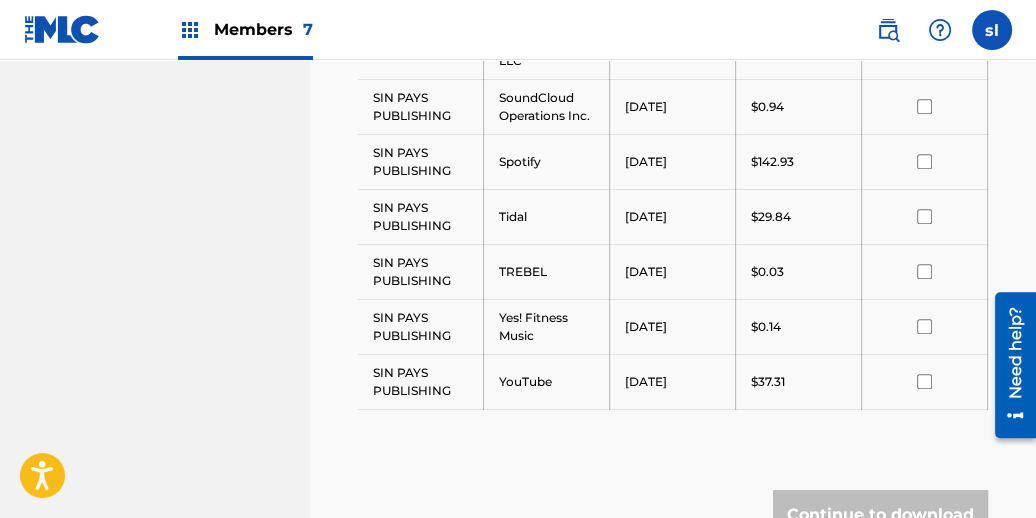 scroll, scrollTop: 1681, scrollLeft: 0, axis: vertical 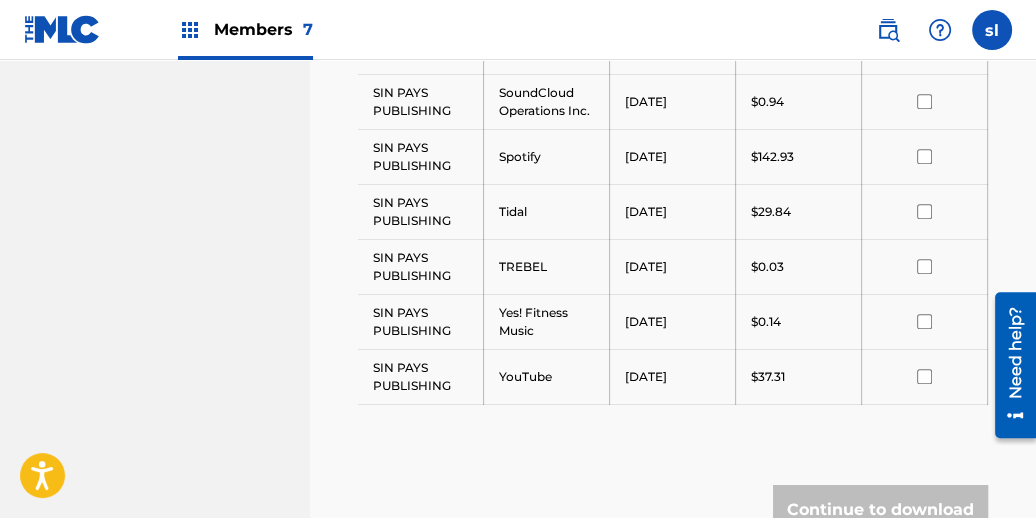 click at bounding box center (925, 156) 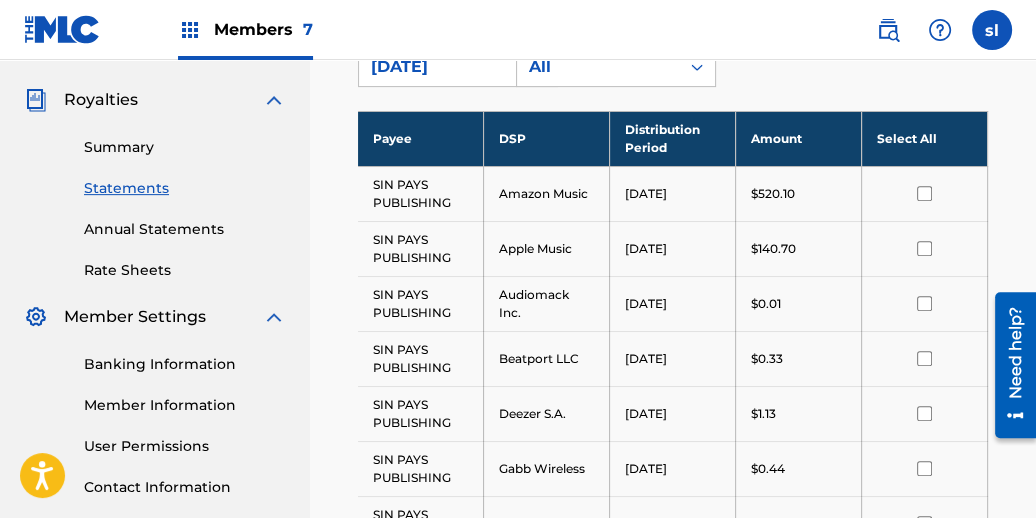 scroll, scrollTop: 583, scrollLeft: 0, axis: vertical 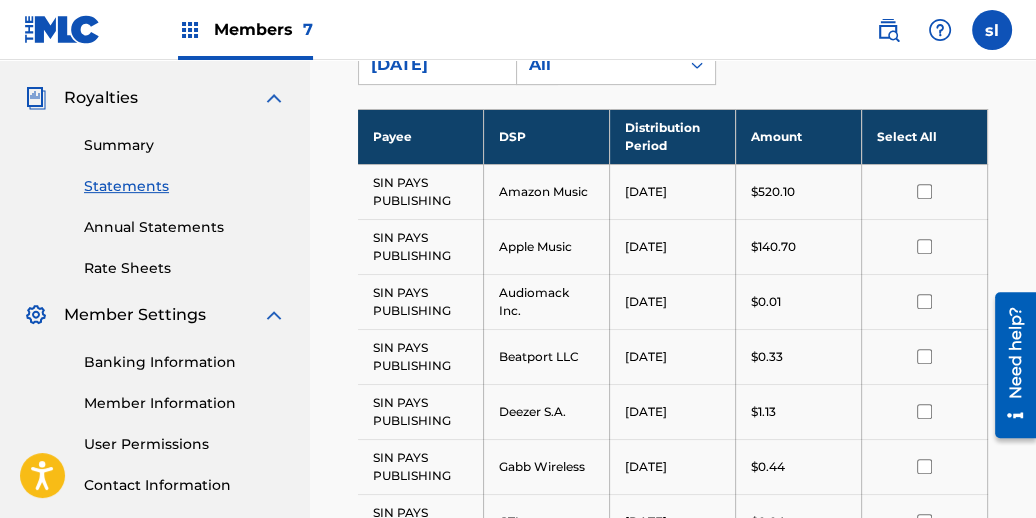 click on "Select All" at bounding box center (925, 136) 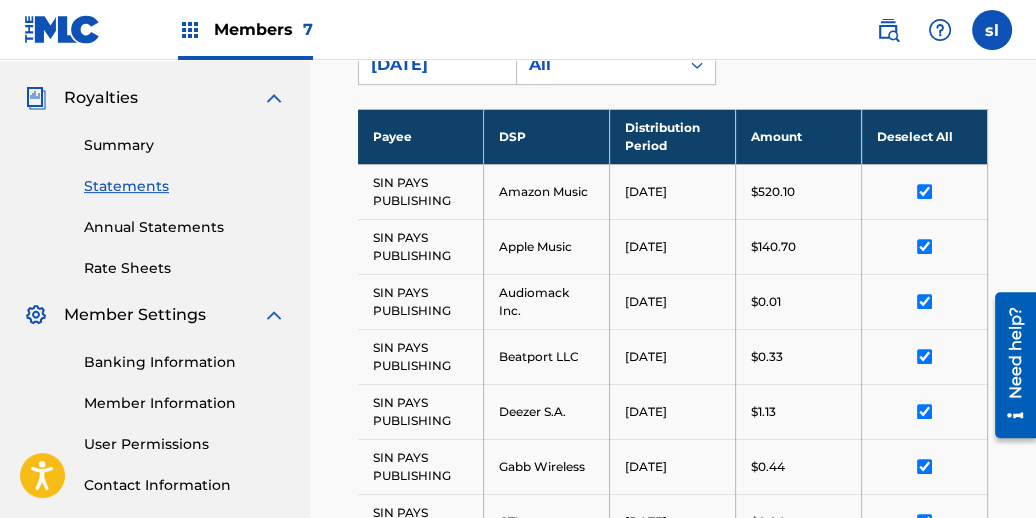 click on "[DATE]" at bounding box center [673, 411] 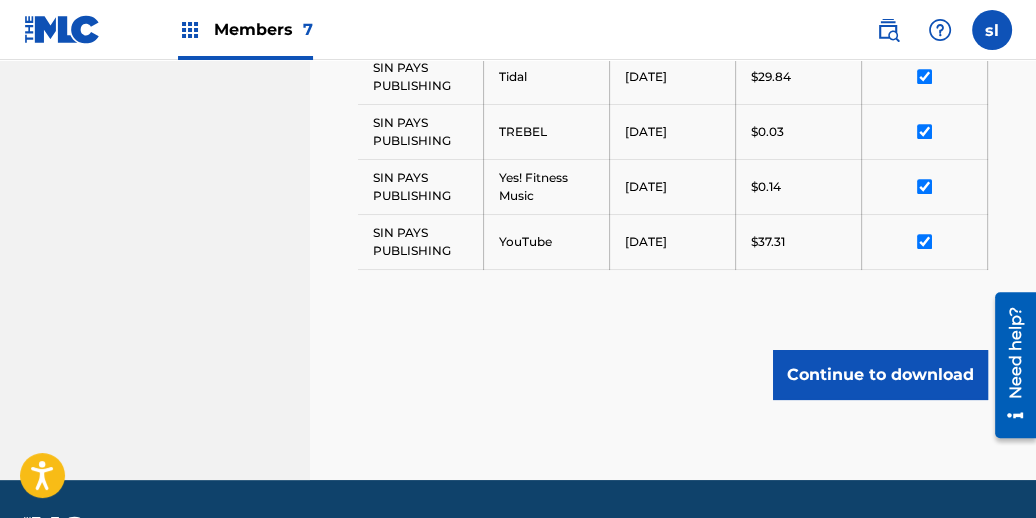 scroll, scrollTop: 1860, scrollLeft: 0, axis: vertical 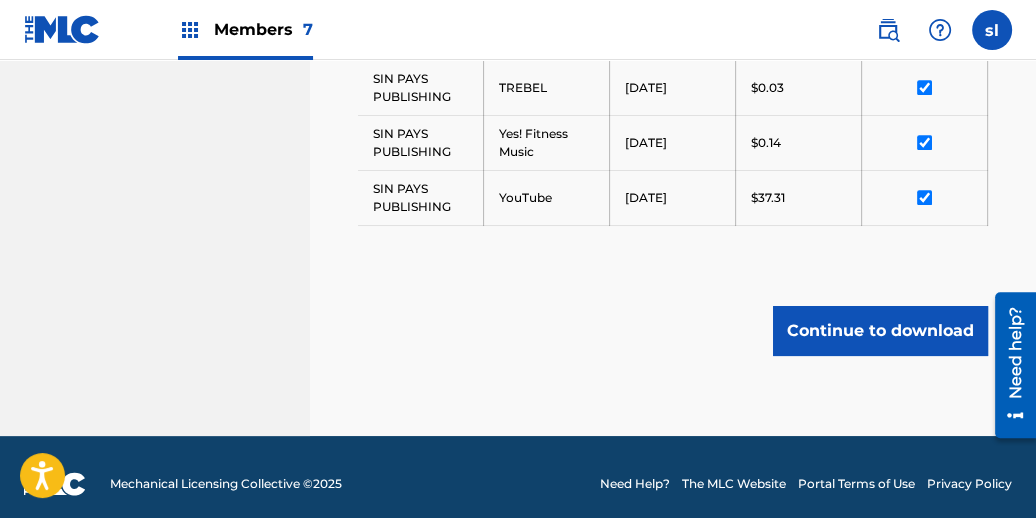 click on "Continue to download" at bounding box center [880, 331] 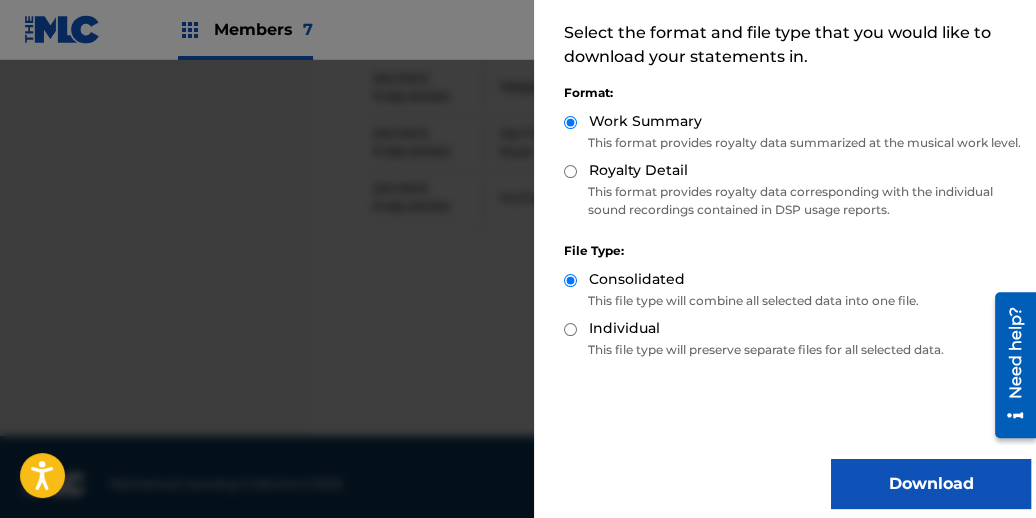 scroll, scrollTop: 173, scrollLeft: 0, axis: vertical 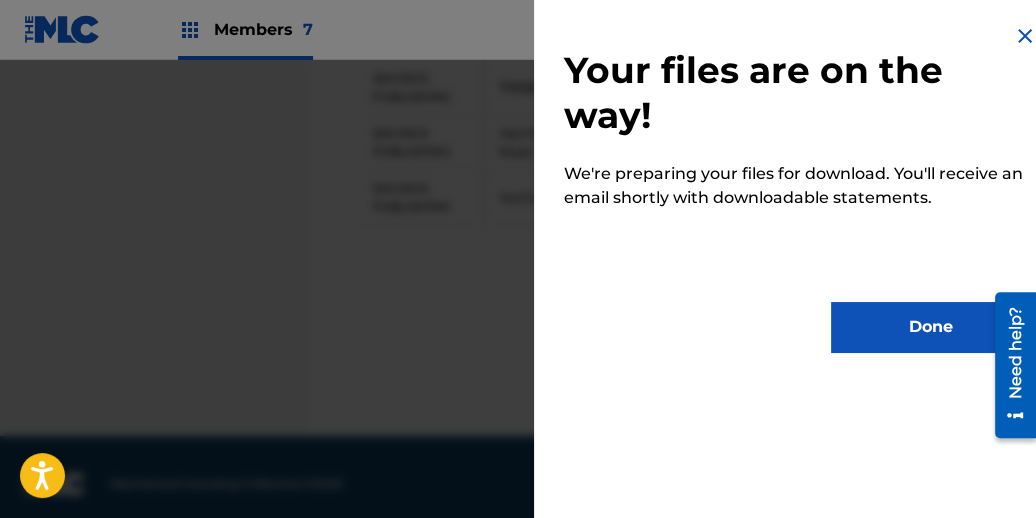 click on "Done" at bounding box center (931, 327) 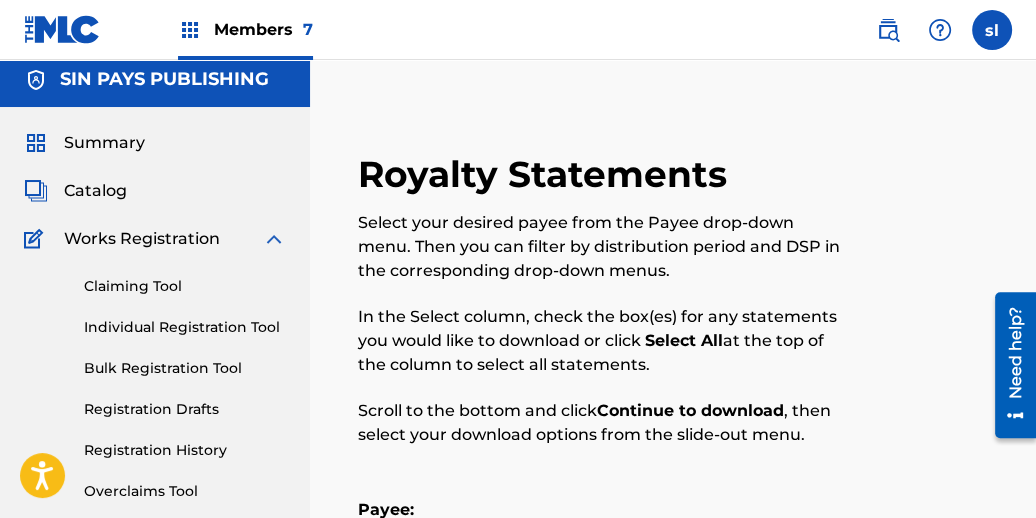 scroll, scrollTop: 0, scrollLeft: 0, axis: both 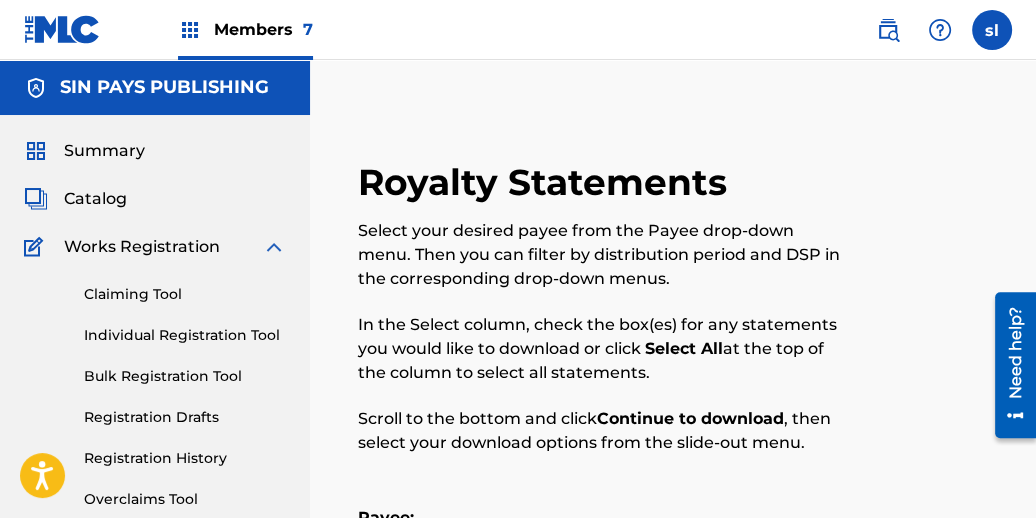 click on "Members    7" at bounding box center (263, 29) 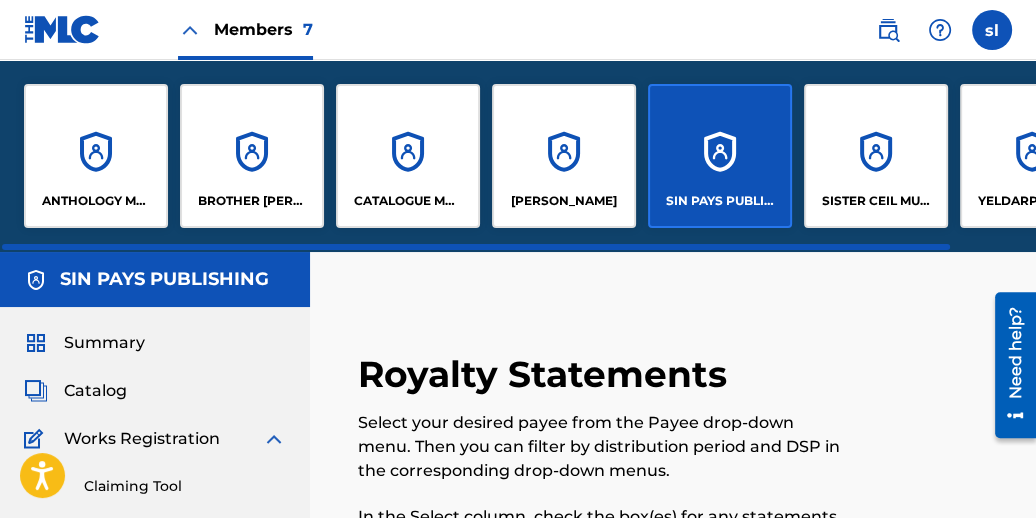 click on "[PERSON_NAME]" at bounding box center (564, 156) 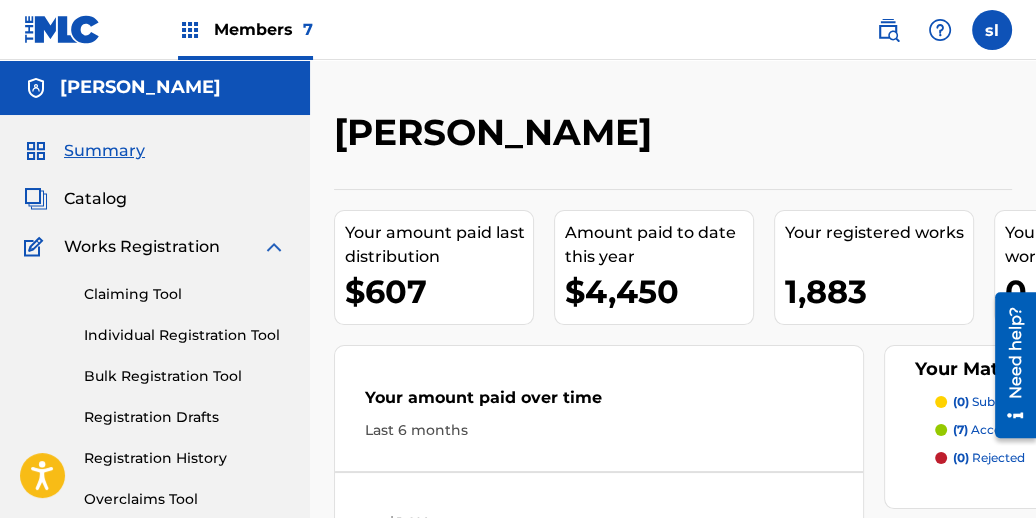 click on "[PERSON_NAME] Your amount paid last distribution   $607 Amount paid to date this year   $4,450 Your registered works   1,883 Your pending works   ? 0 Your Match History ? (0)   submitted (7)   accepted (0)   rejected View More Your amount paid over time Last 6 months [DATE] Mar '[DATE] May '[DATE] [DATE] '25 $0 $300 $600 $900 $1.2K Your  [DATE]  Statements [PERSON_NAME] $438.22 Paid SINLESS MUSIC $169.23 Paid View More" at bounding box center (673, 627) 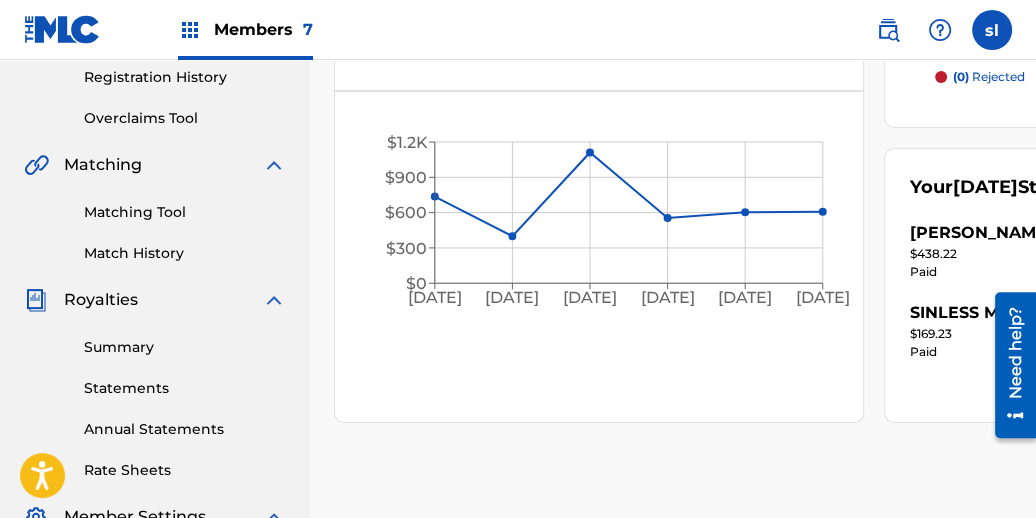 scroll, scrollTop: 387, scrollLeft: 0, axis: vertical 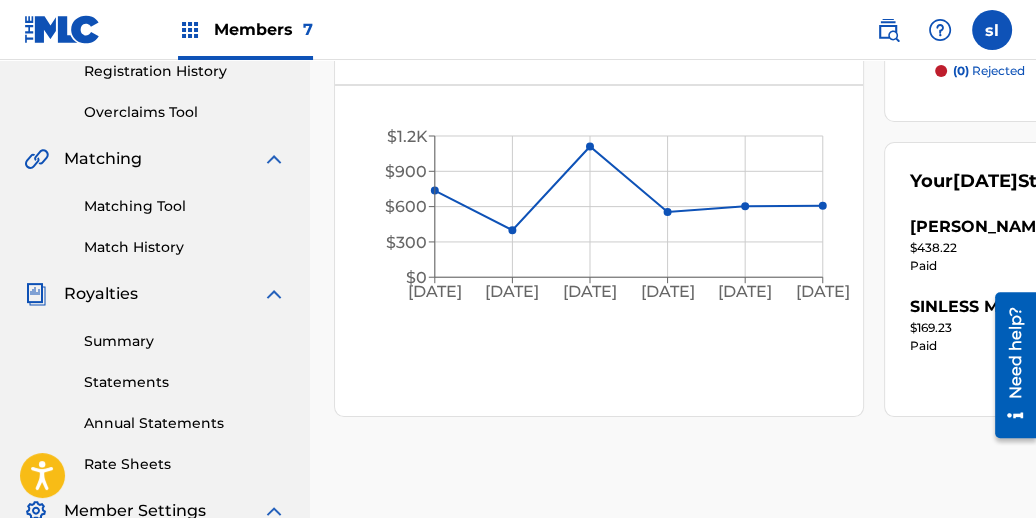 click on "Statements" at bounding box center [185, 382] 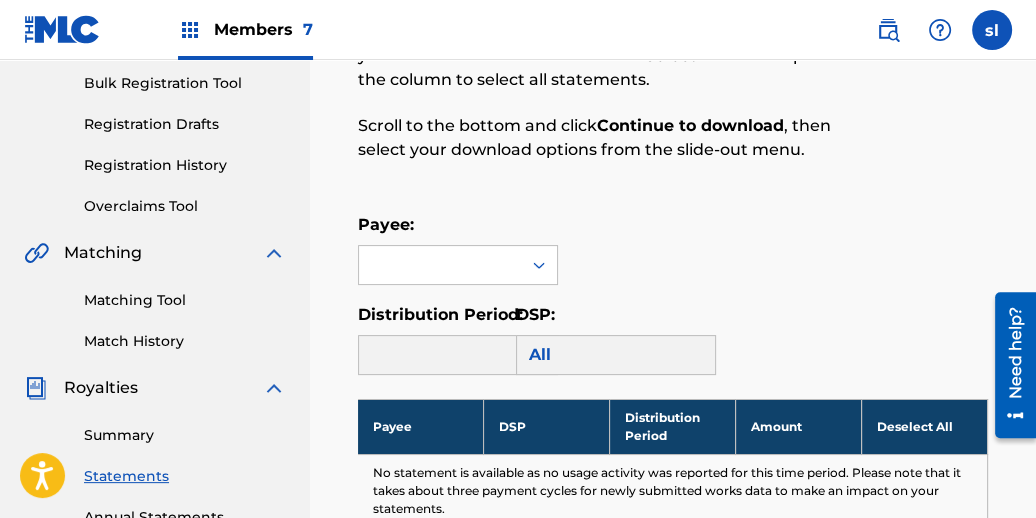 scroll, scrollTop: 297, scrollLeft: 0, axis: vertical 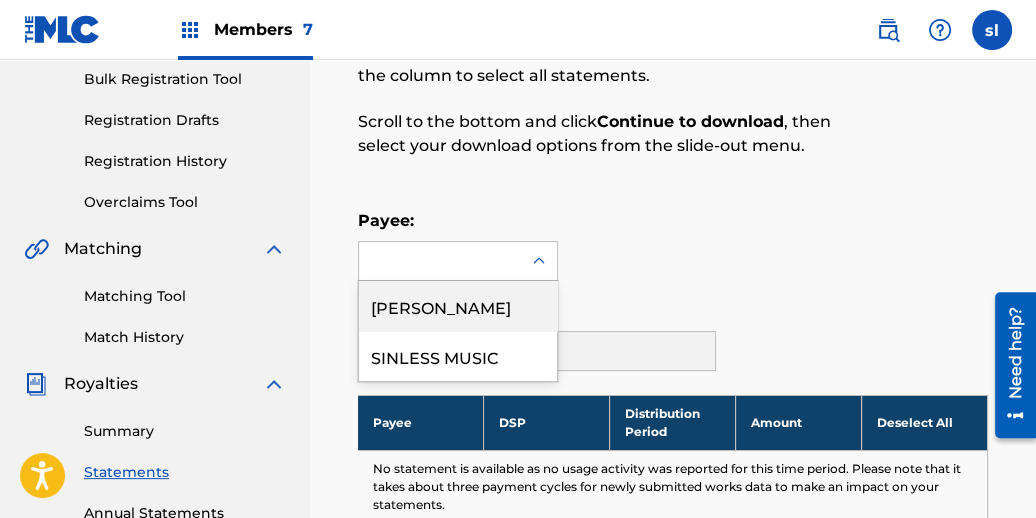 click on "SINLESS MUSIC" at bounding box center [458, 356] 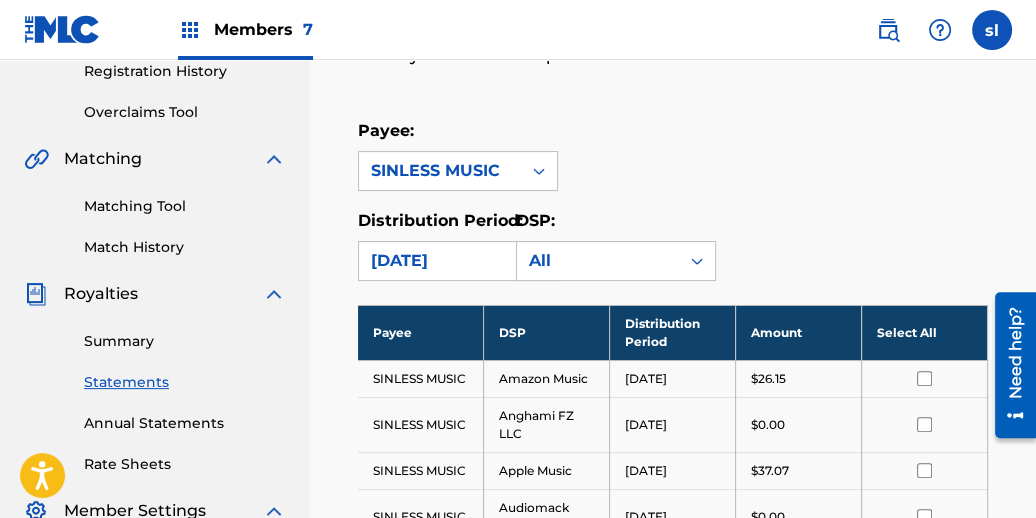 scroll, scrollTop: 396, scrollLeft: 0, axis: vertical 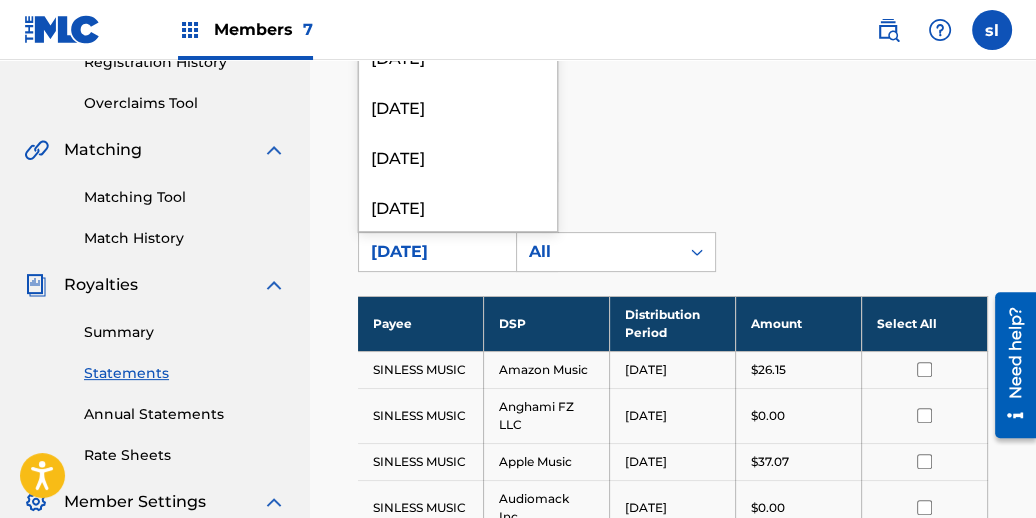 click on "[DATE]" at bounding box center (458, 106) 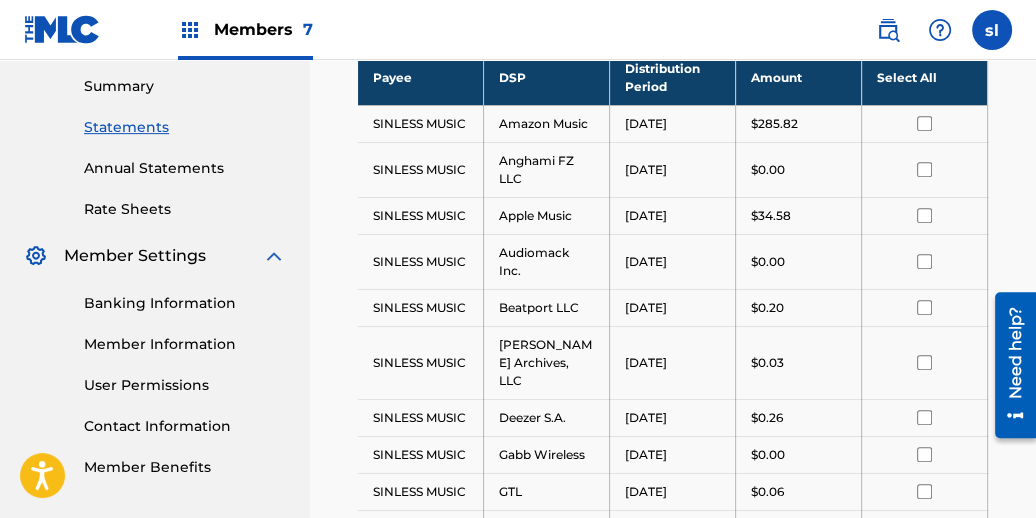 scroll, scrollTop: 638, scrollLeft: 0, axis: vertical 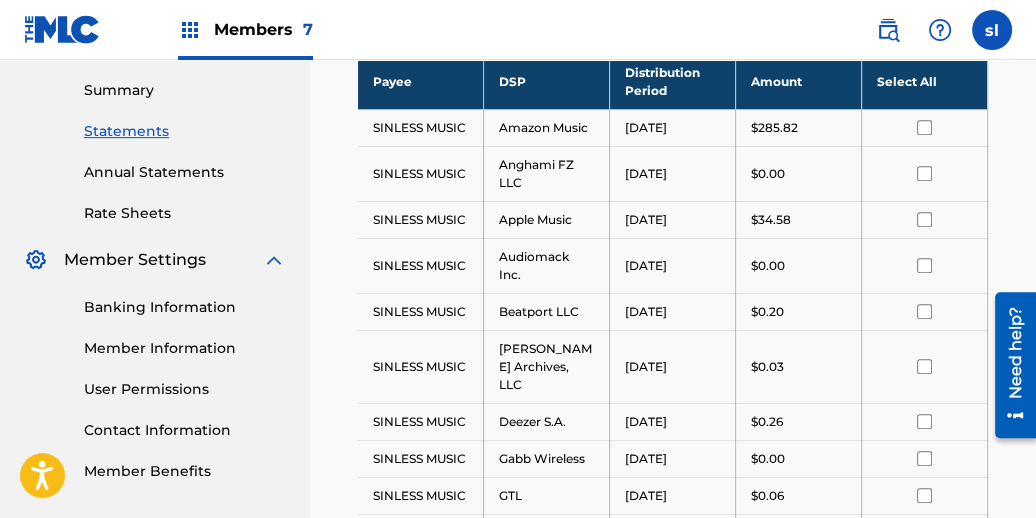 click on "Select All" at bounding box center [925, 81] 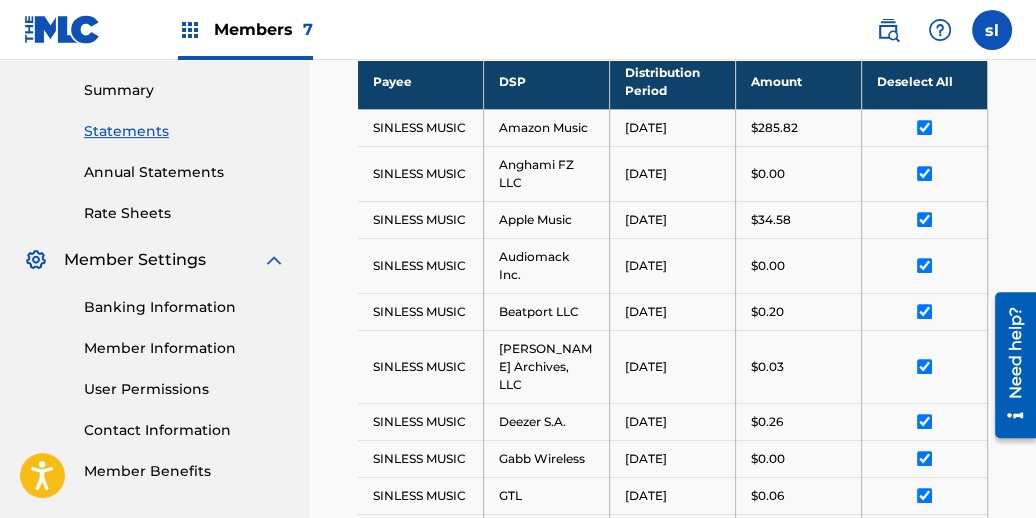 click on "$0.00" at bounding box center (798, 459) 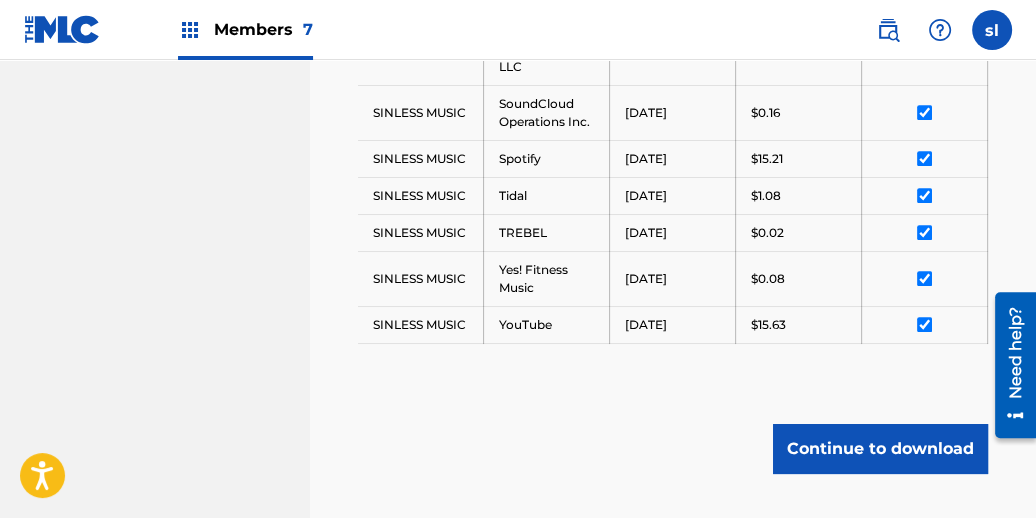 scroll, scrollTop: 1647, scrollLeft: 0, axis: vertical 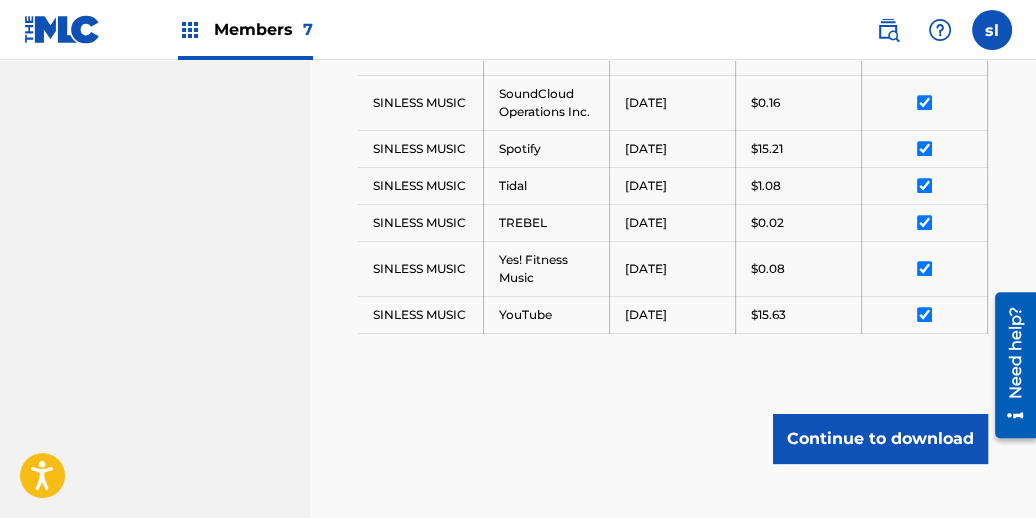 click on "Continue to download" at bounding box center [880, 439] 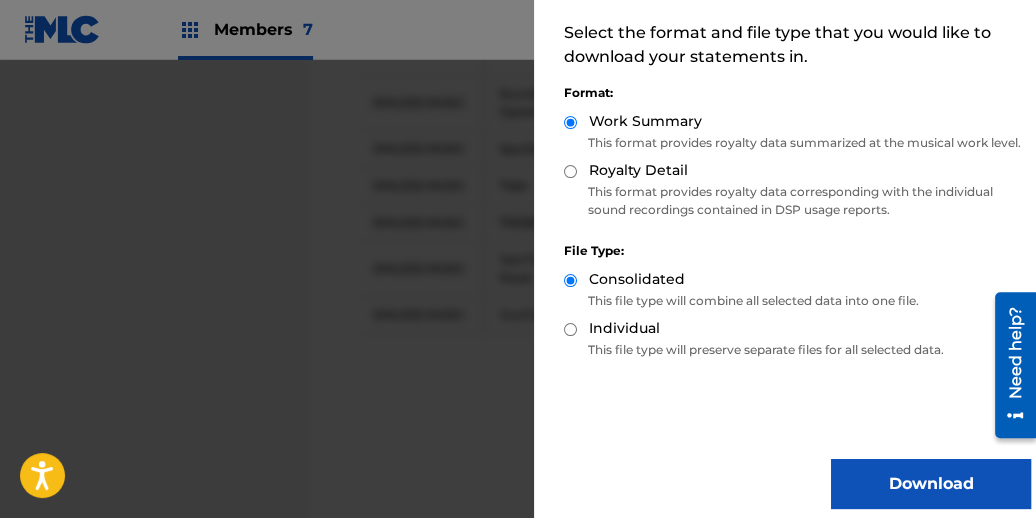 scroll, scrollTop: 173, scrollLeft: 0, axis: vertical 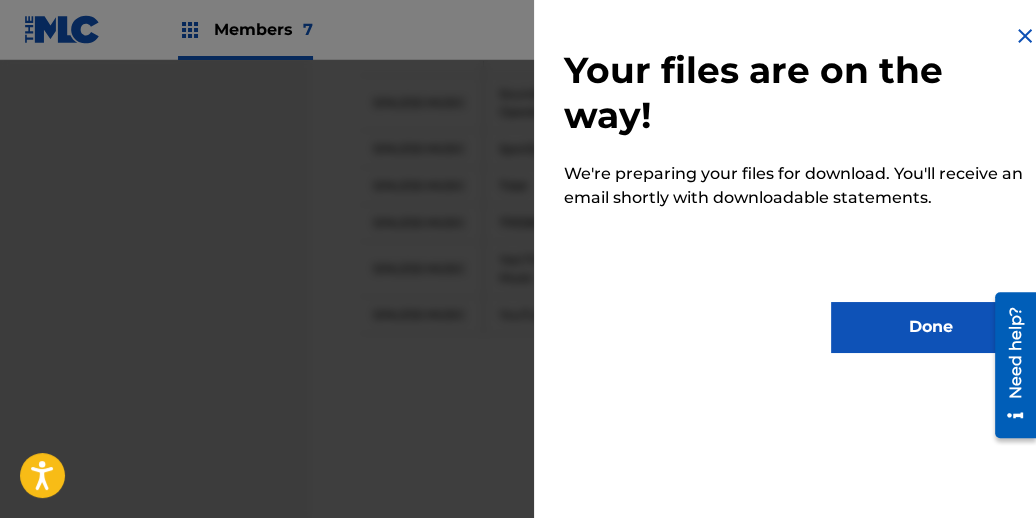 click on "Done" at bounding box center [931, 327] 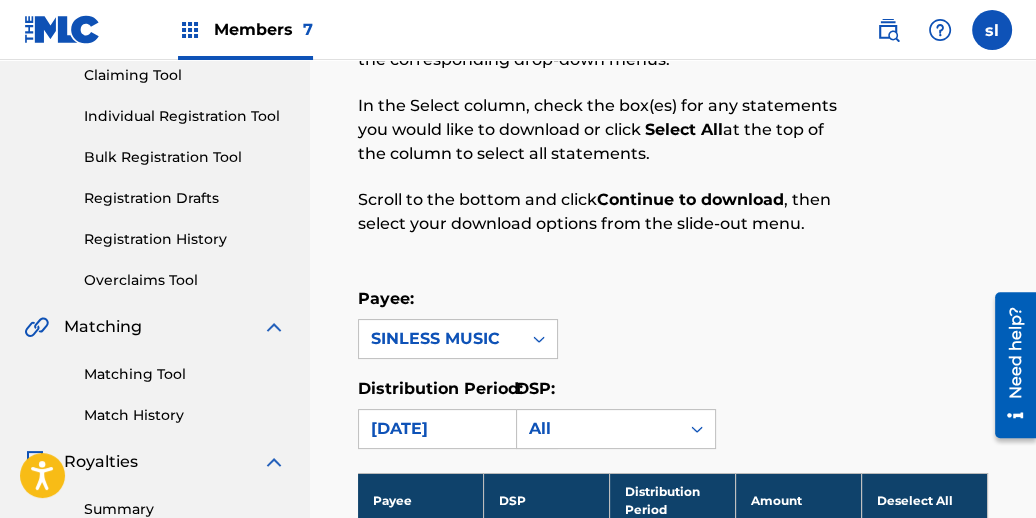 scroll, scrollTop: 0, scrollLeft: 0, axis: both 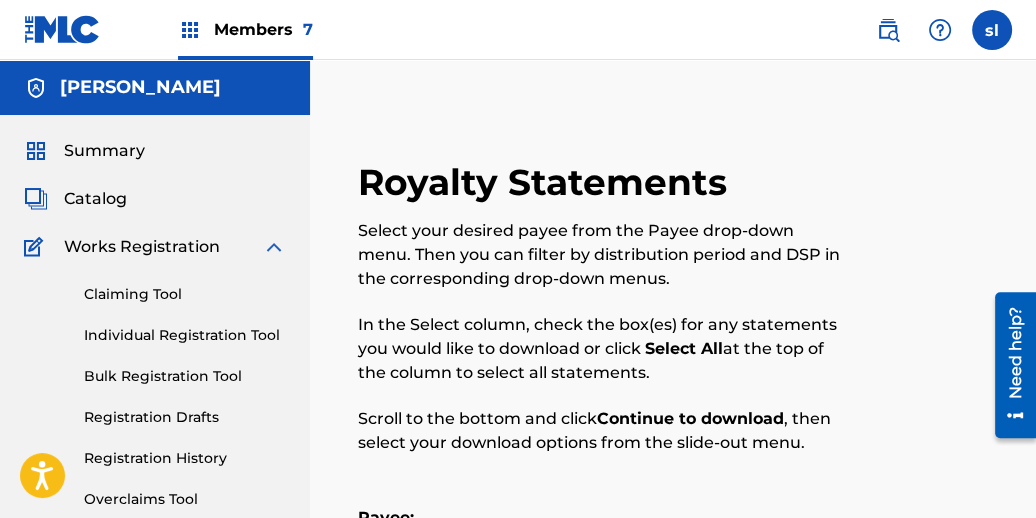 click at bounding box center [190, 30] 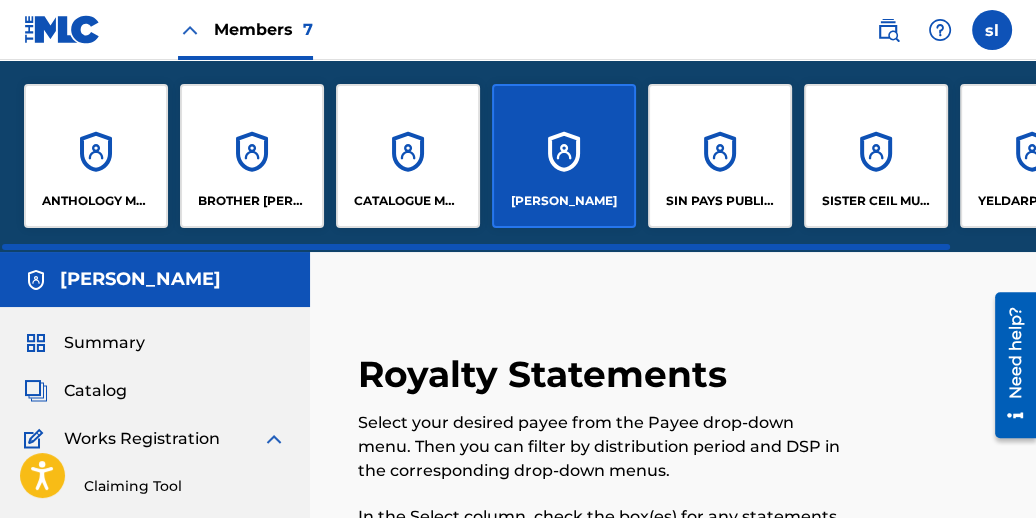 click on "CATALOGUE MUSIC" at bounding box center (408, 156) 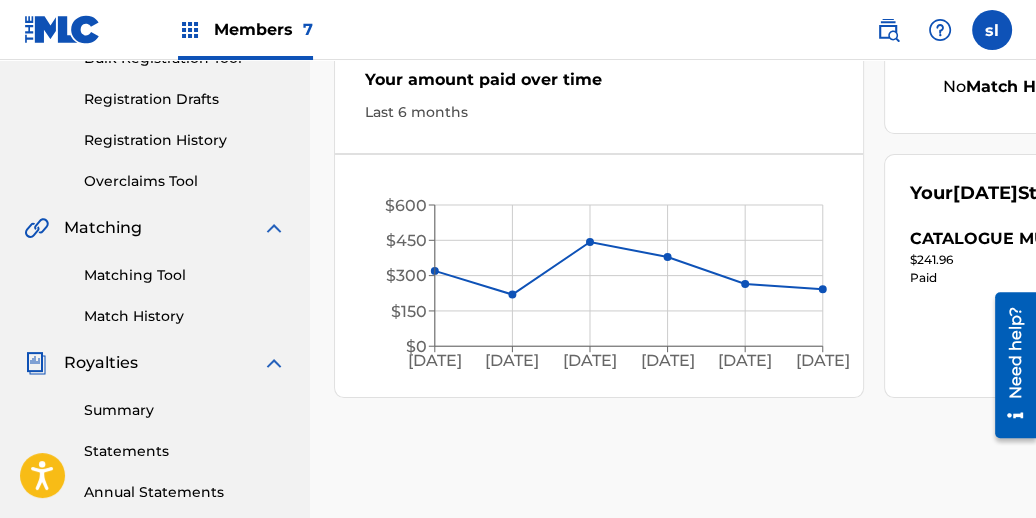 scroll, scrollTop: 320, scrollLeft: 0, axis: vertical 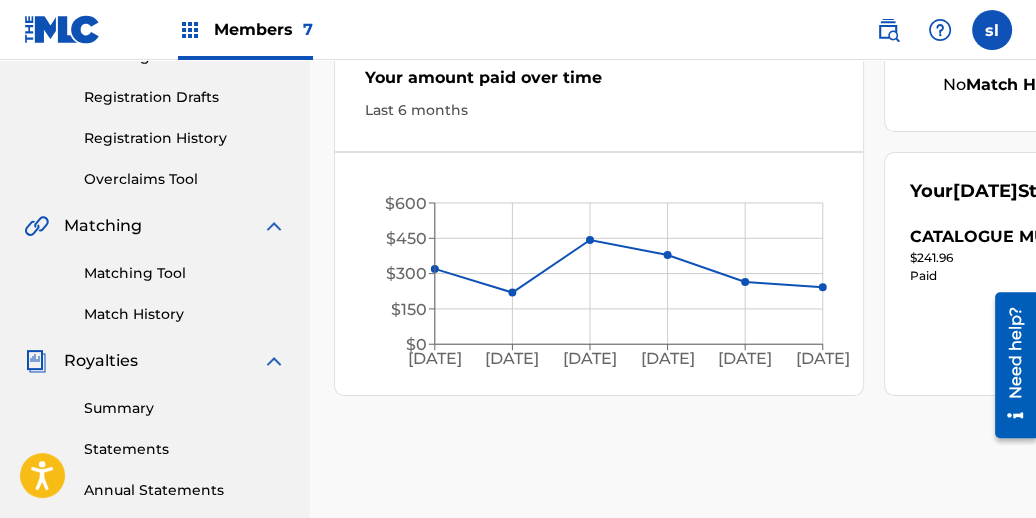 click on "Statements" at bounding box center [185, 449] 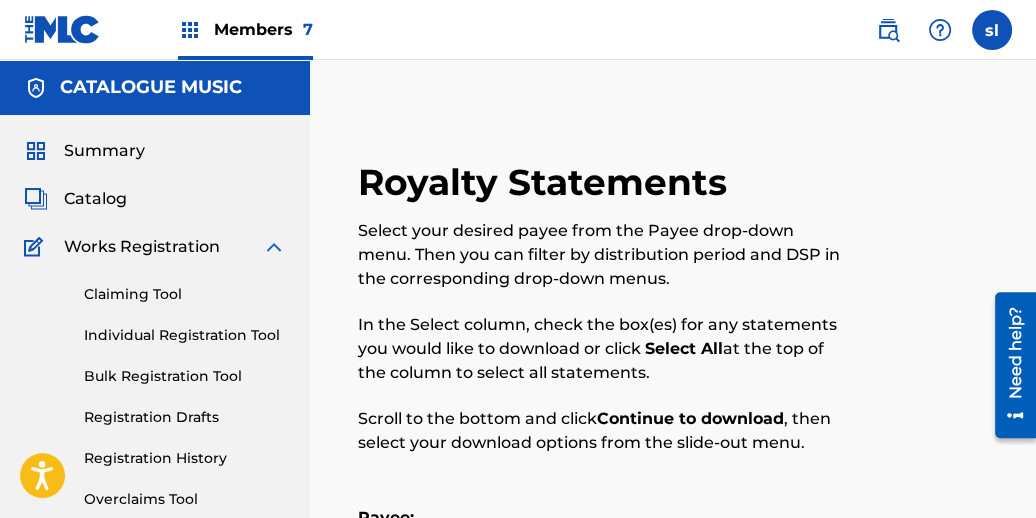 scroll, scrollTop: 453, scrollLeft: 0, axis: vertical 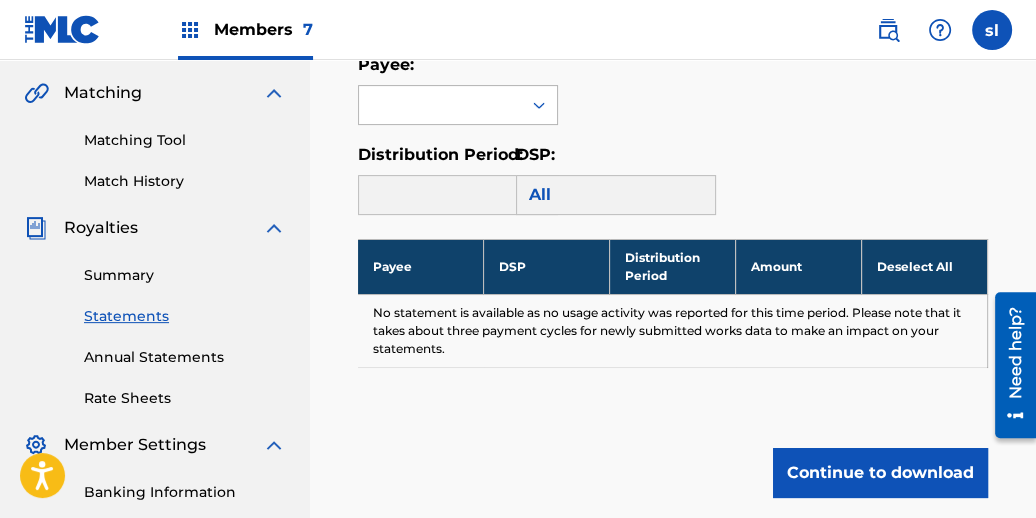 click 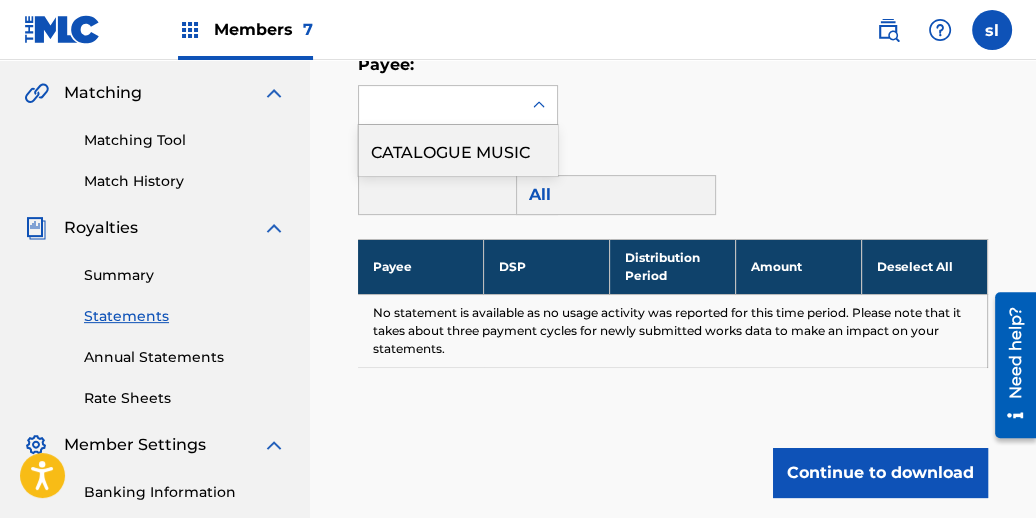 click on "CATALOGUE MUSIC" at bounding box center [458, 150] 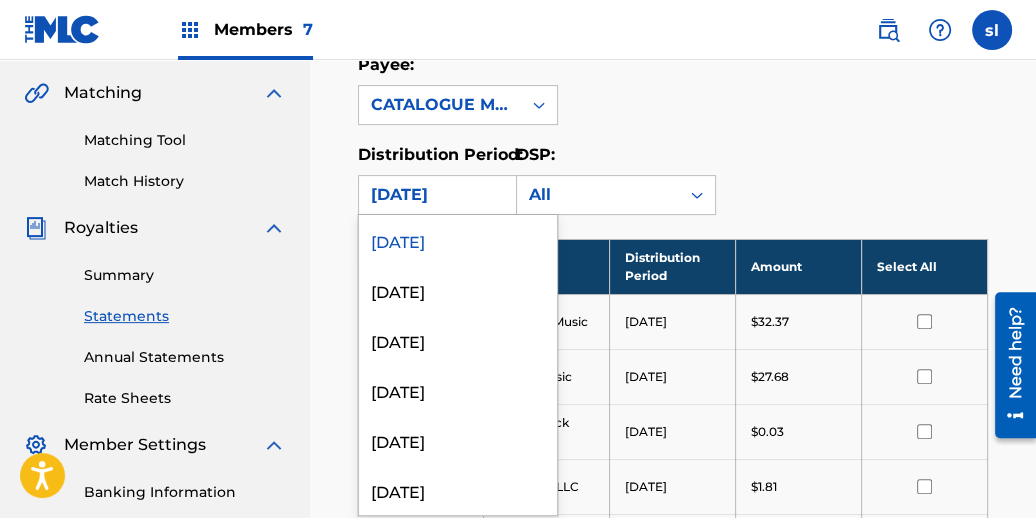 click on "[DATE]" at bounding box center [440, 195] 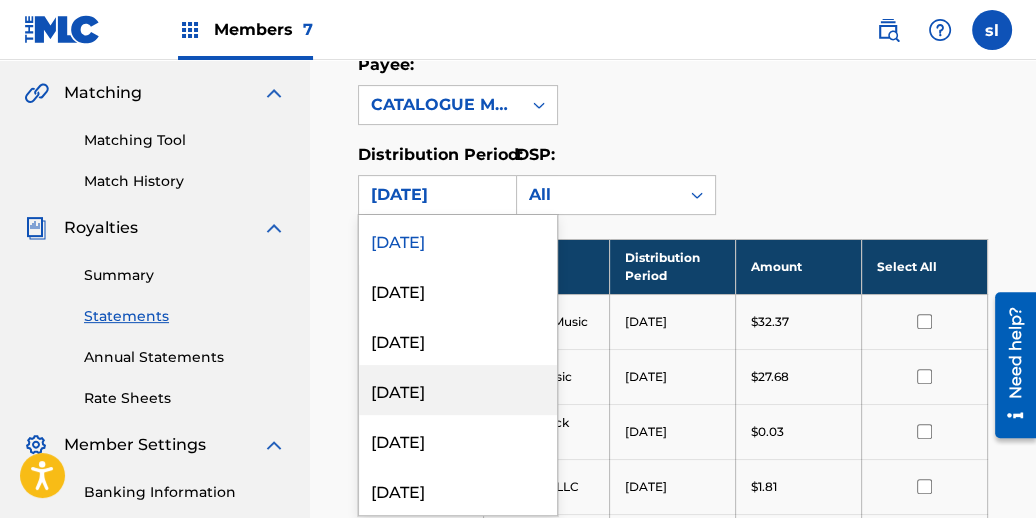 click on "[DATE]" at bounding box center (458, 390) 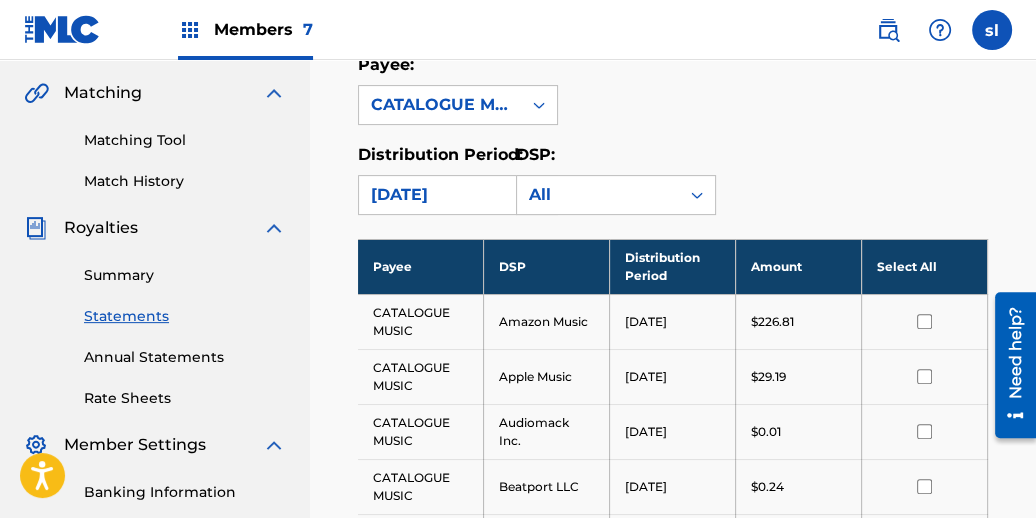 click at bounding box center [925, 376] 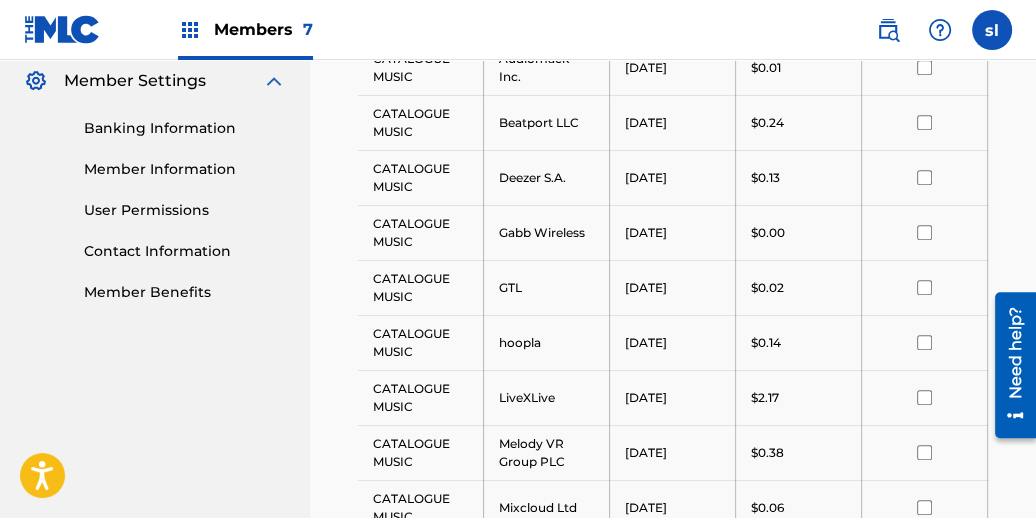 scroll, scrollTop: 364, scrollLeft: 0, axis: vertical 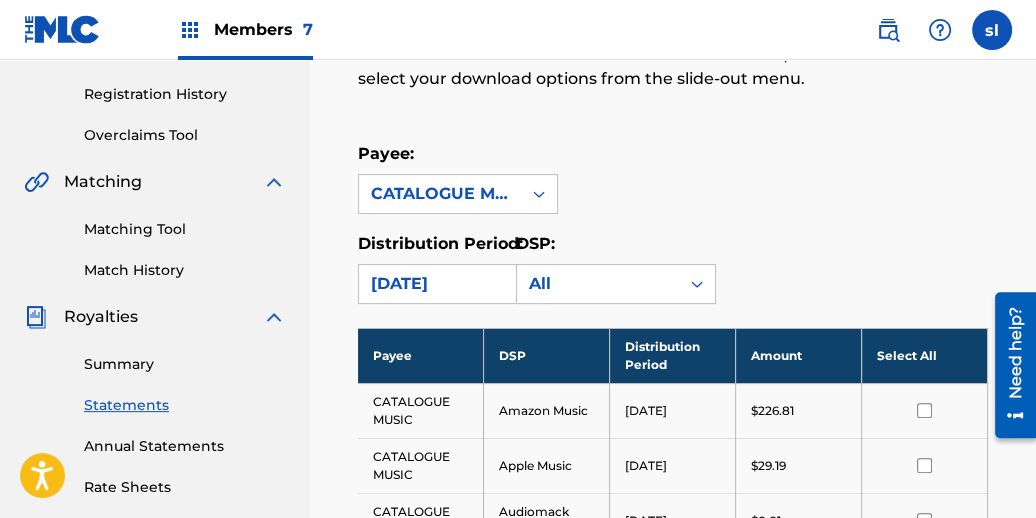 click on "Select All" at bounding box center (925, 355) 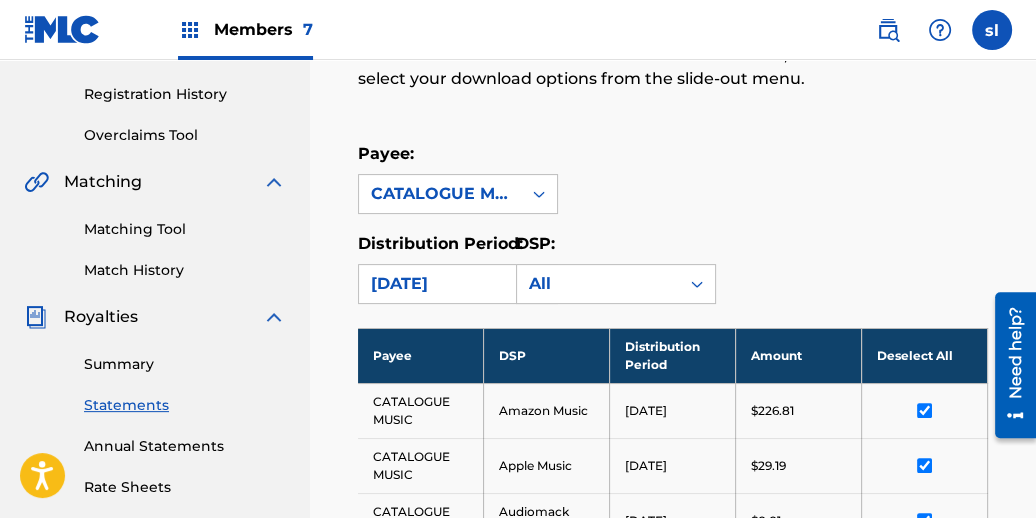 click on "$29.19" at bounding box center [799, 465] 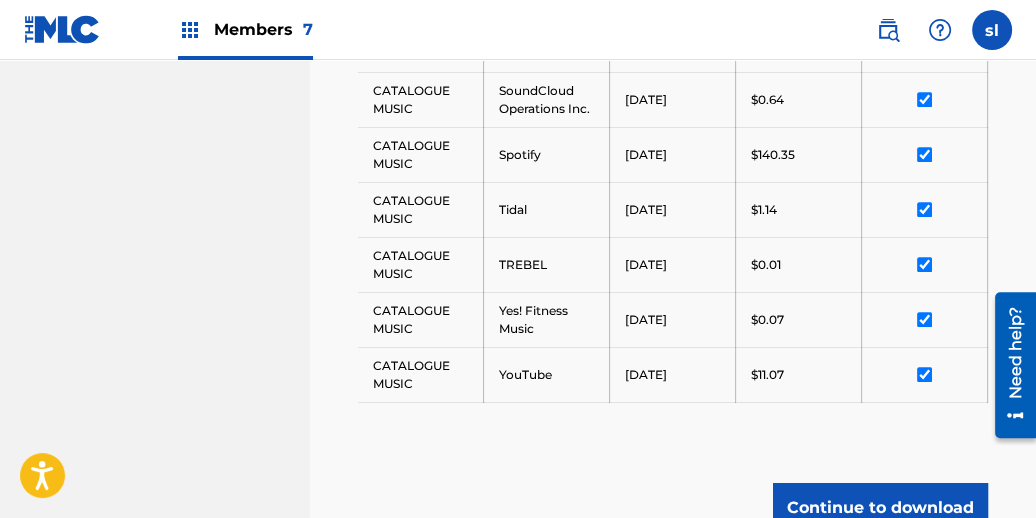 scroll, scrollTop: 1642, scrollLeft: 0, axis: vertical 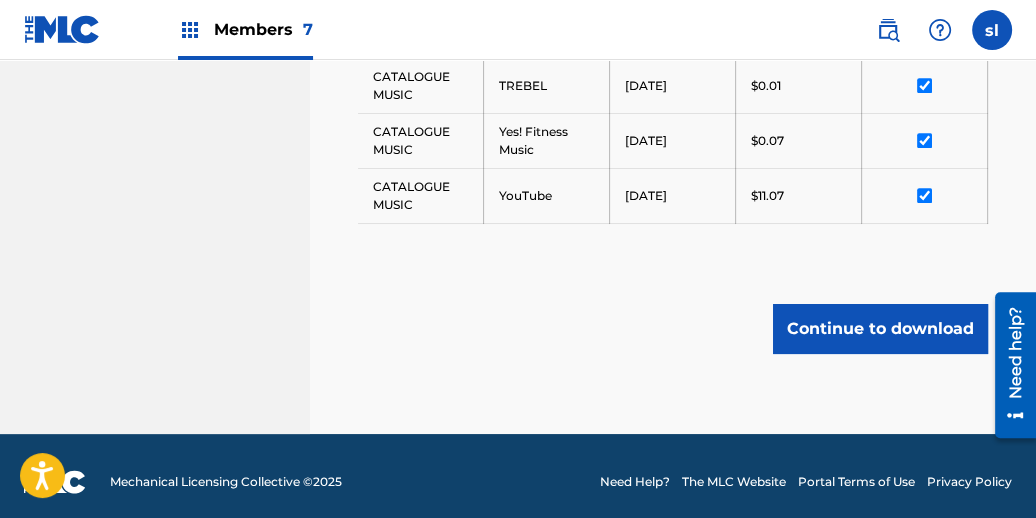 click on "$11.07" at bounding box center [799, 195] 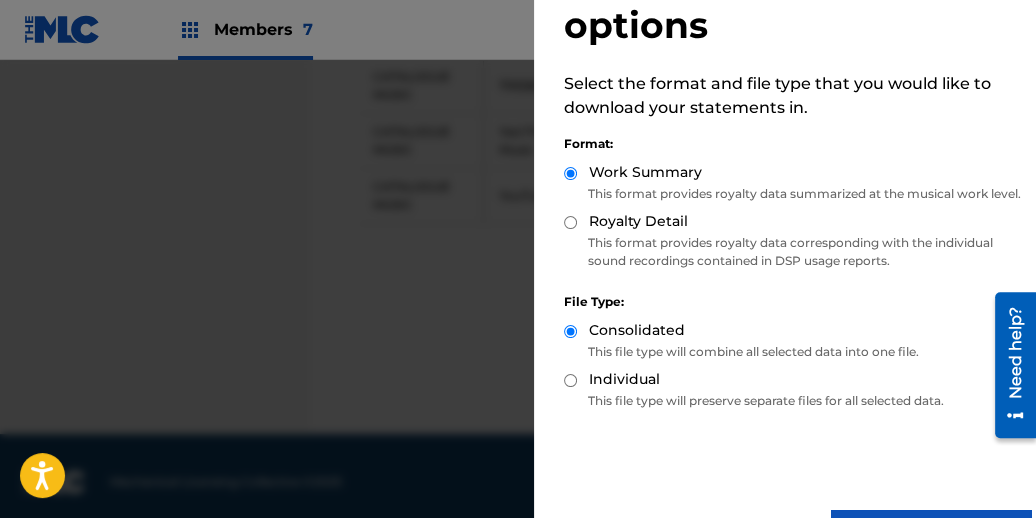 scroll, scrollTop: 173, scrollLeft: 0, axis: vertical 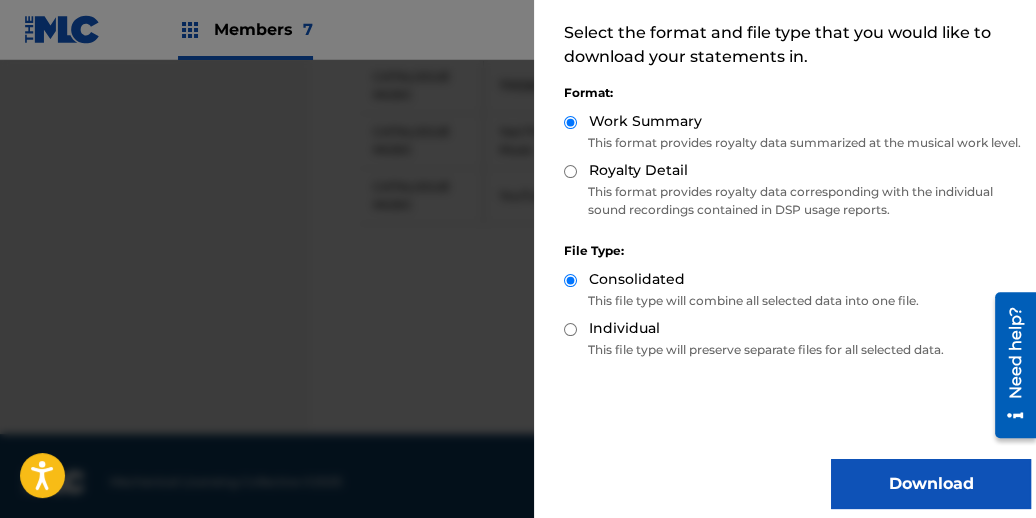 click on "Download" at bounding box center (931, 484) 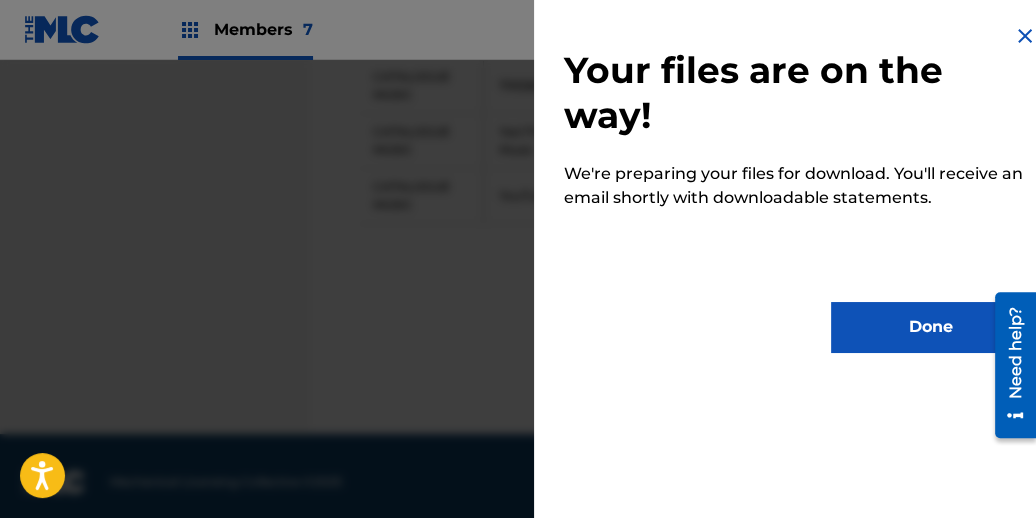 click on "Done" at bounding box center [931, 327] 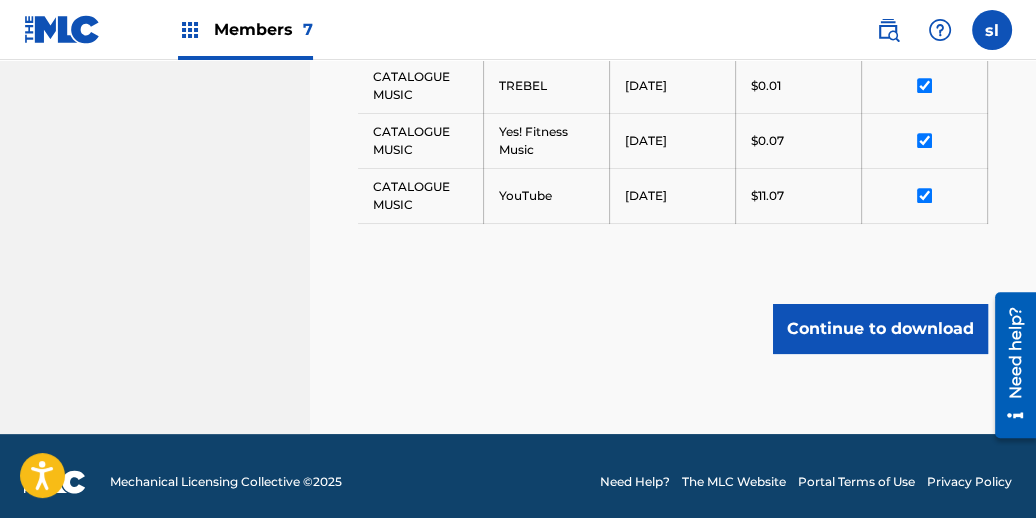 click on "Continue to download" at bounding box center [880, 329] 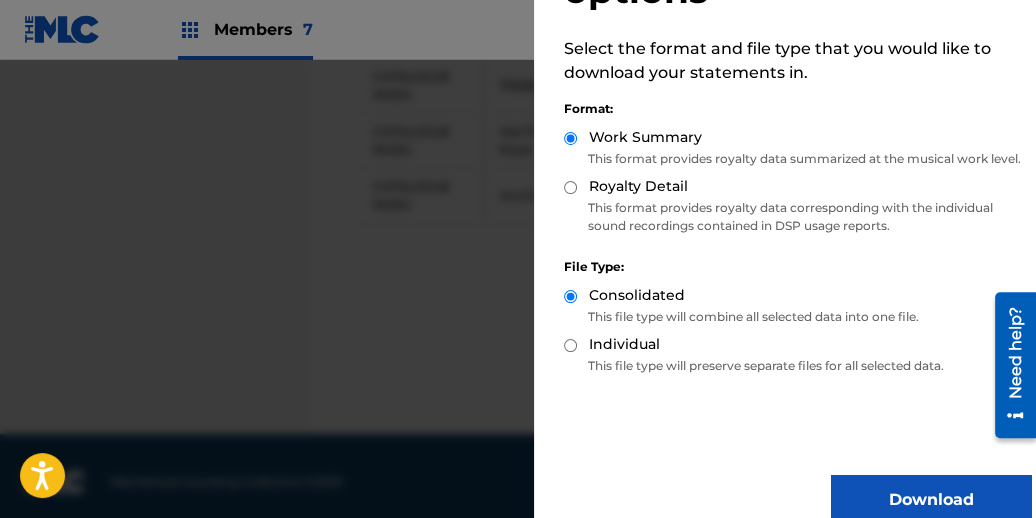 scroll, scrollTop: 173, scrollLeft: 0, axis: vertical 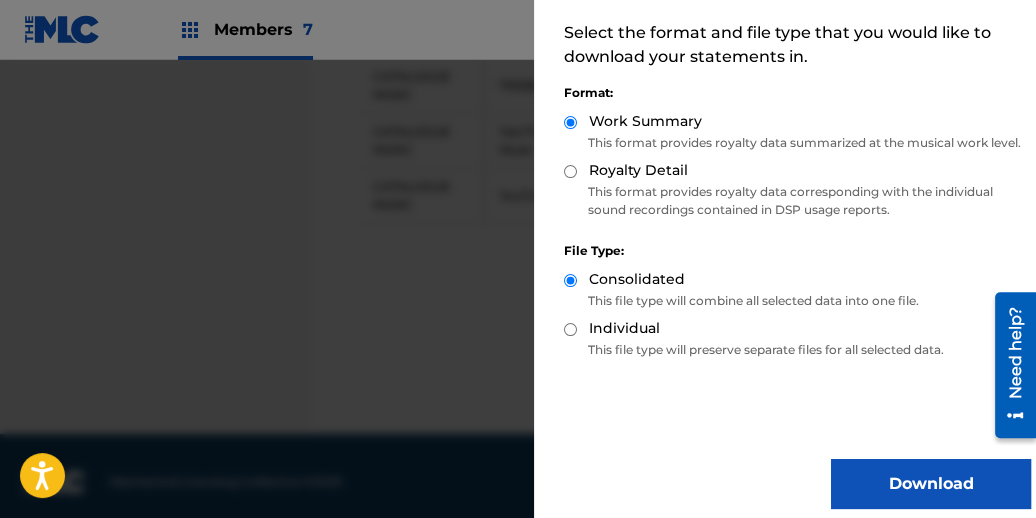 click on "Download" at bounding box center [931, 484] 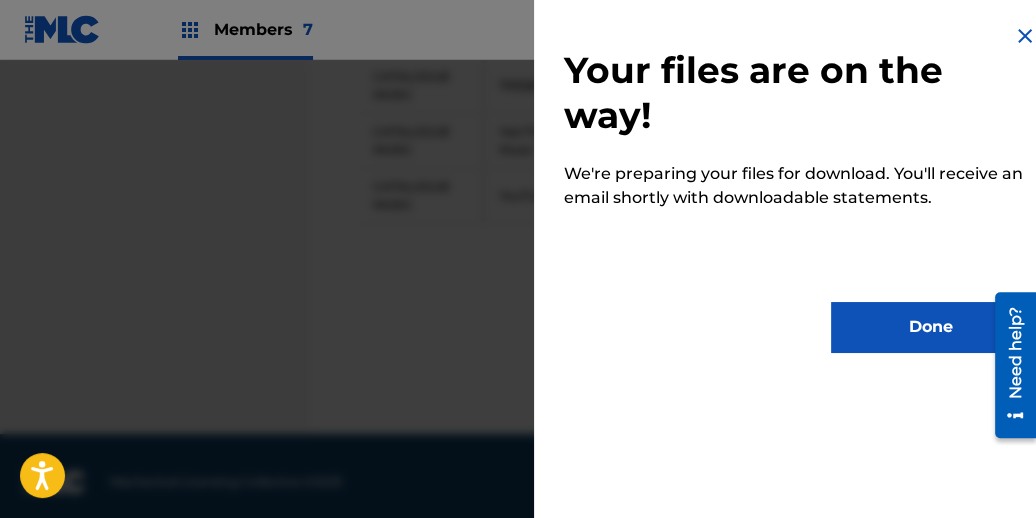 click on "Done" at bounding box center (931, 327) 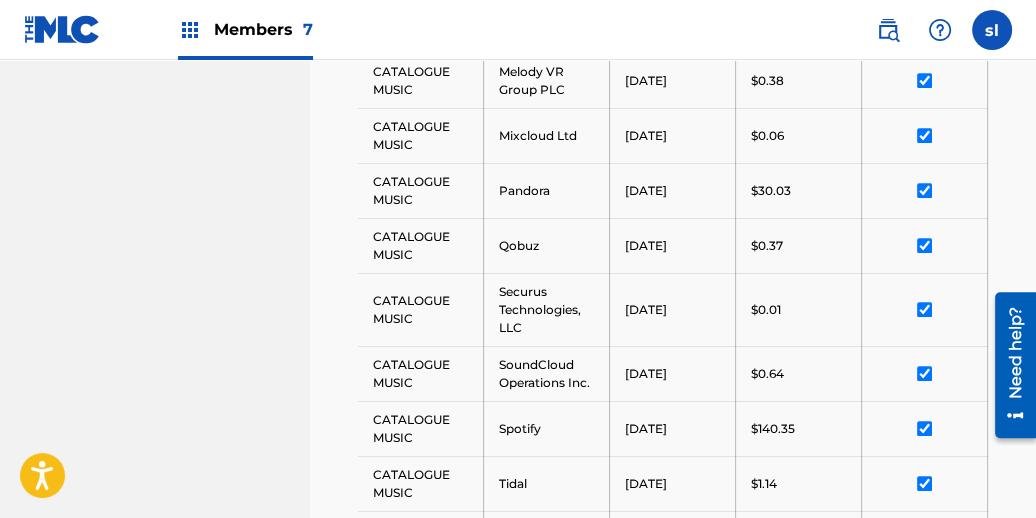 scroll, scrollTop: 0, scrollLeft: 0, axis: both 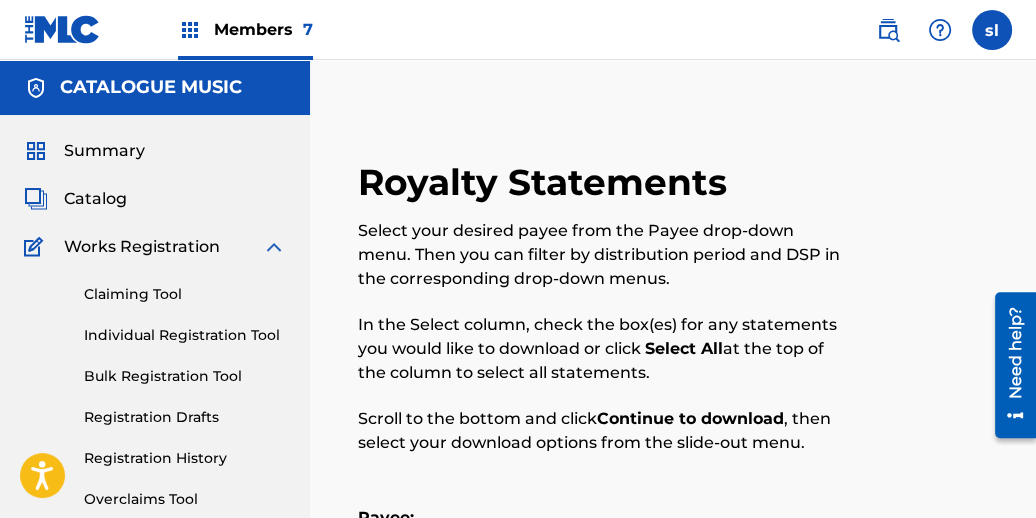 click at bounding box center (190, 30) 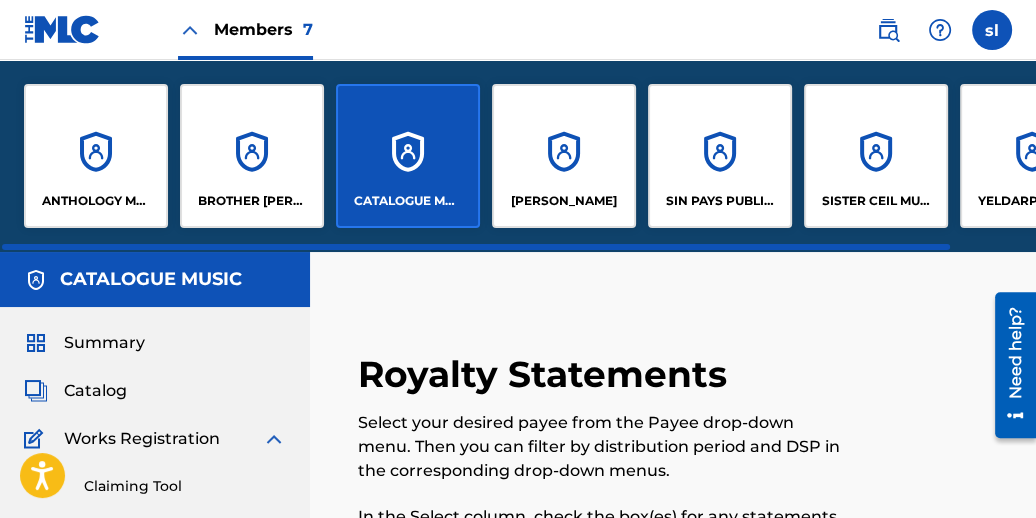 click on "SISTER CEIL MUSIC CO" at bounding box center (876, 156) 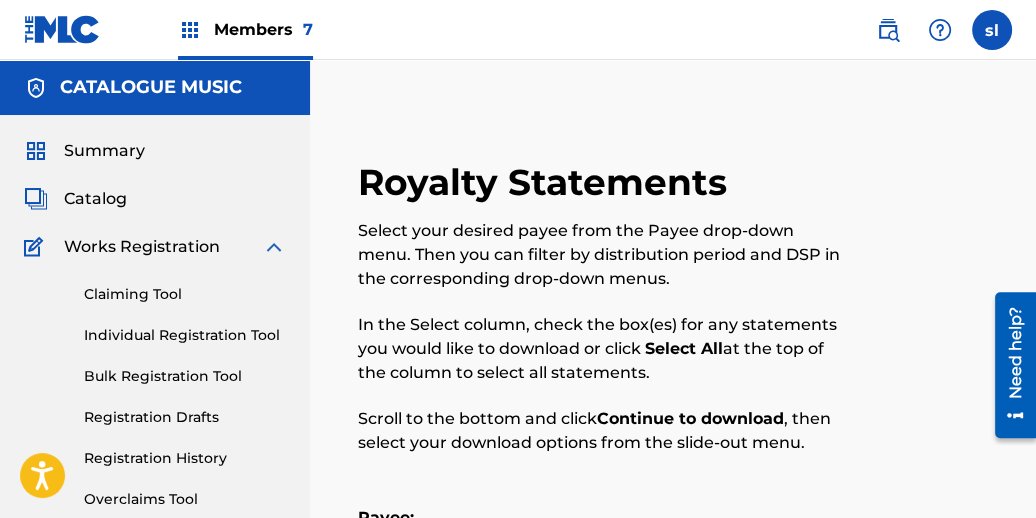 click on "Members    7" at bounding box center [263, 29] 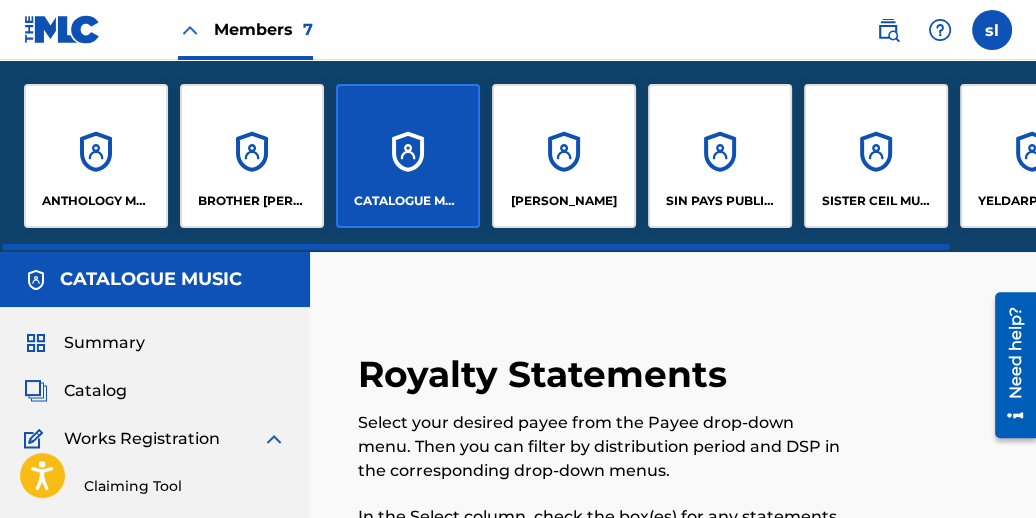 click on "[PERSON_NAME]" at bounding box center (564, 156) 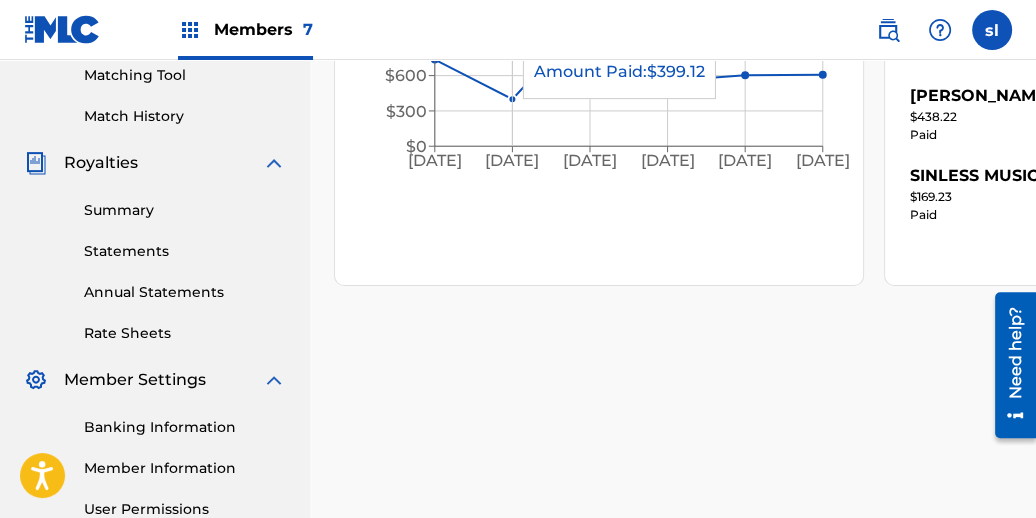 scroll, scrollTop: 520, scrollLeft: 0, axis: vertical 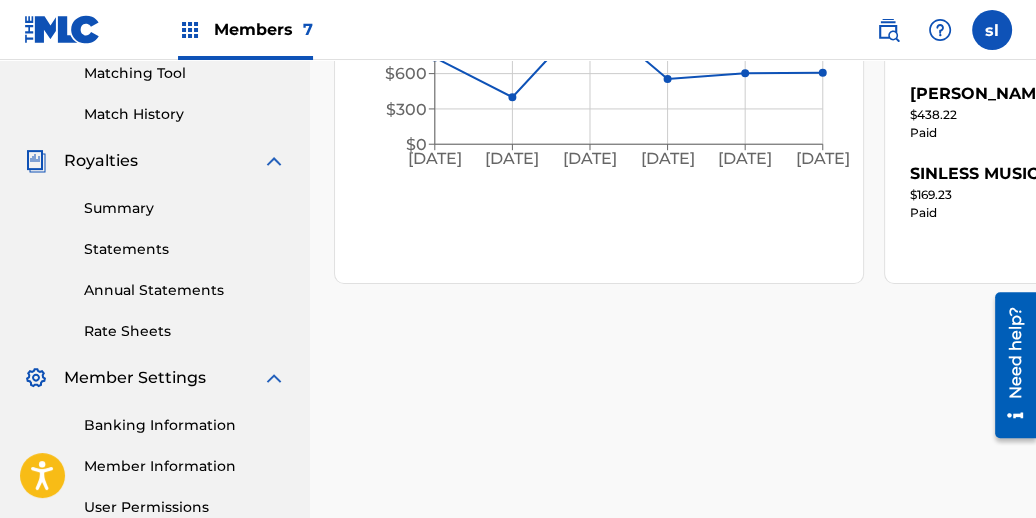 click on "Statements" at bounding box center (185, 249) 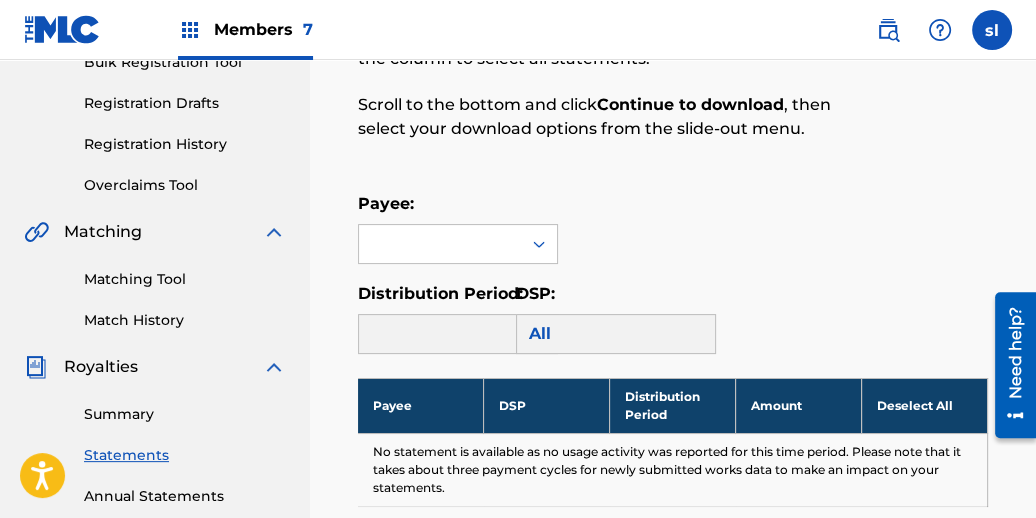 scroll, scrollTop: 320, scrollLeft: 0, axis: vertical 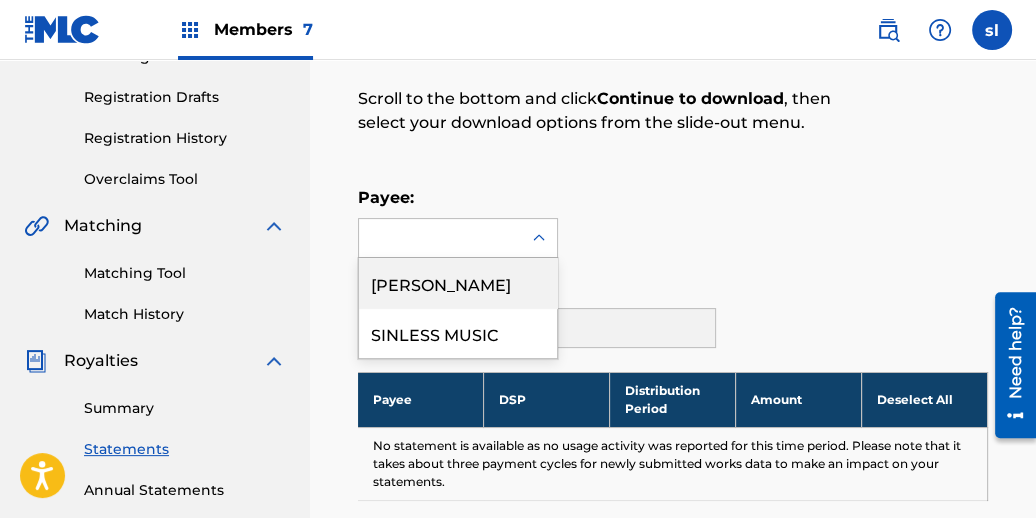 click at bounding box center [440, 238] 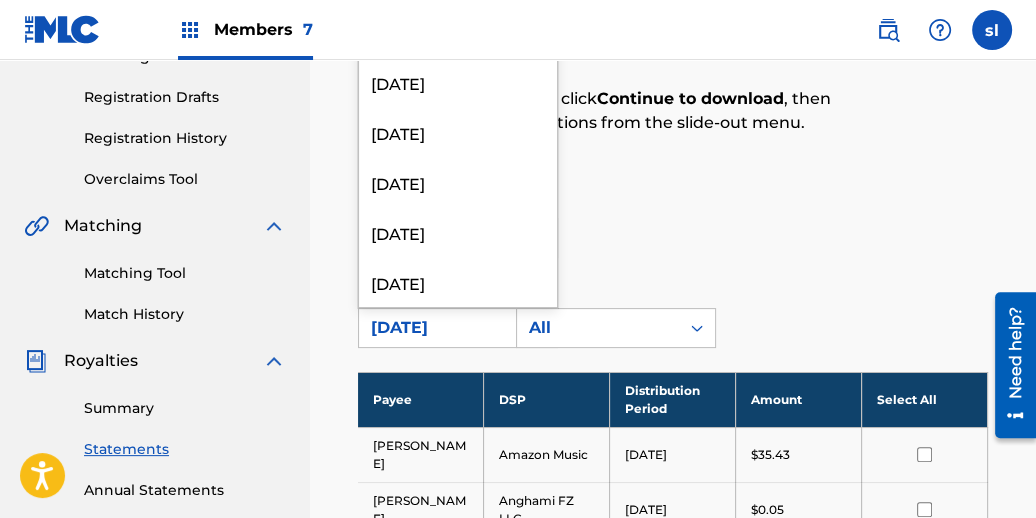 click on "[DATE]" at bounding box center (440, 328) 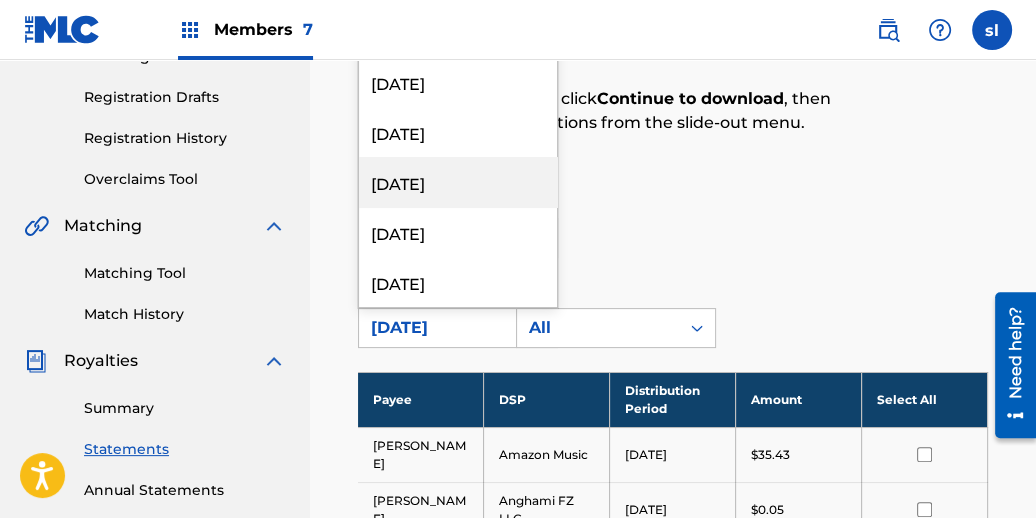 click on "[DATE]" at bounding box center (458, 182) 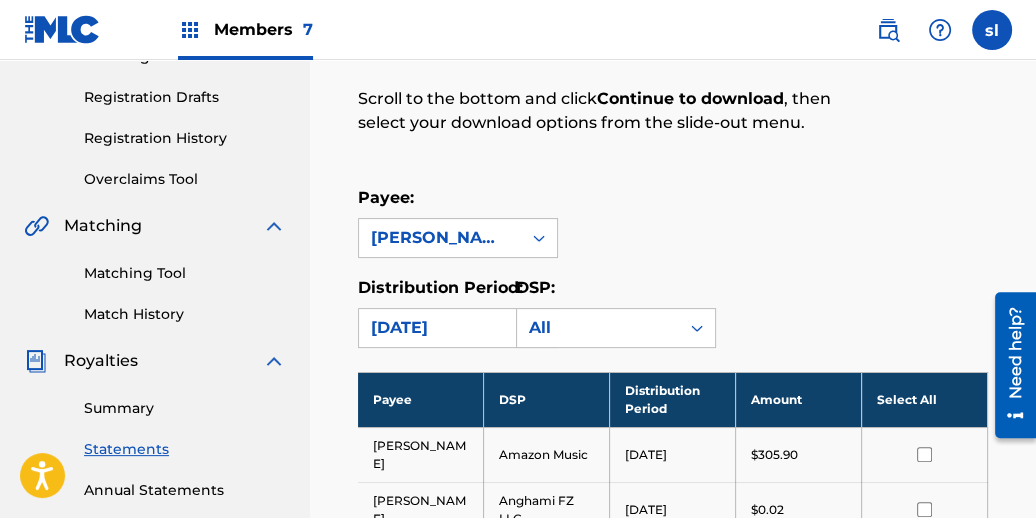 click on "Select All" at bounding box center [925, 399] 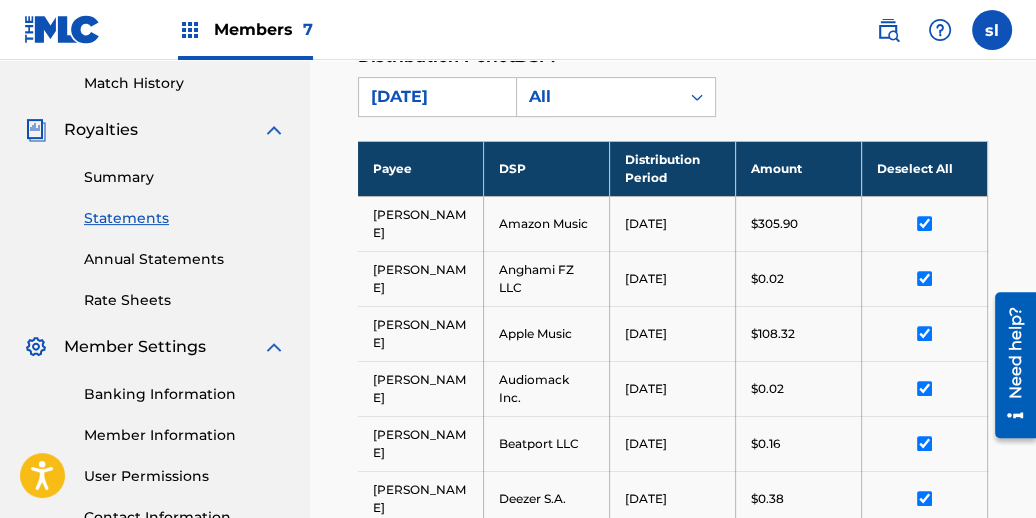 scroll, scrollTop: 540, scrollLeft: 0, axis: vertical 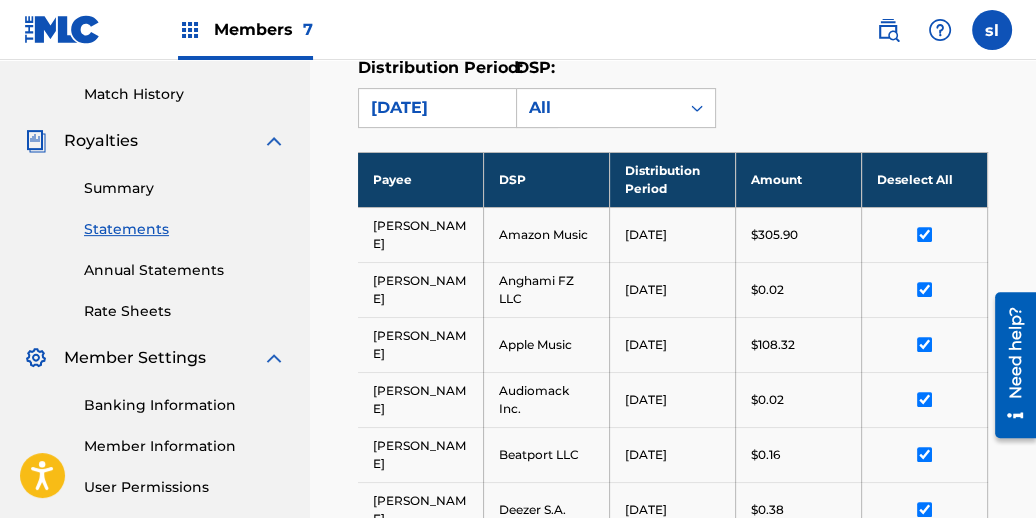 click on "Members    7 sl sl [PERSON_NAME] [EMAIL_ADDRESS][DOMAIN_NAME] Profile Log out" at bounding box center [518, 30] 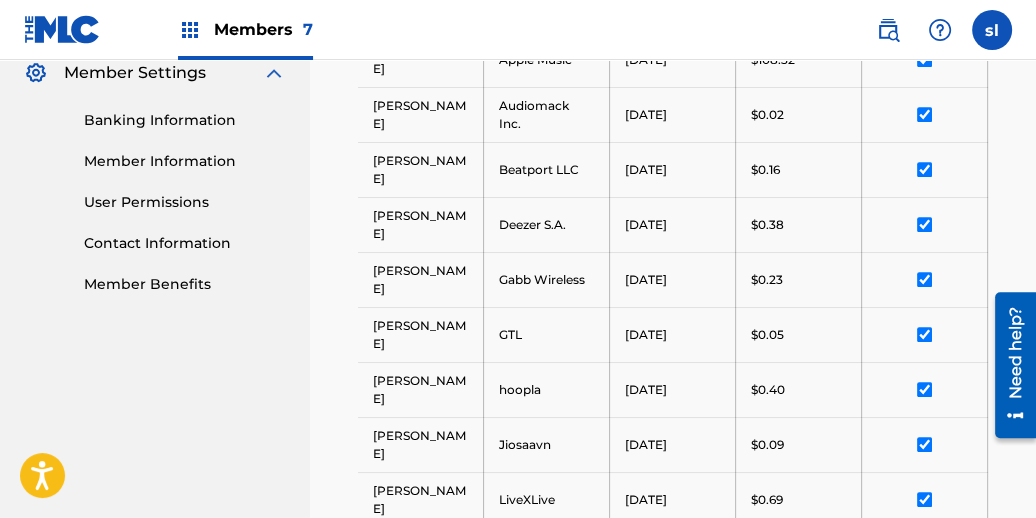 scroll, scrollTop: 831, scrollLeft: 0, axis: vertical 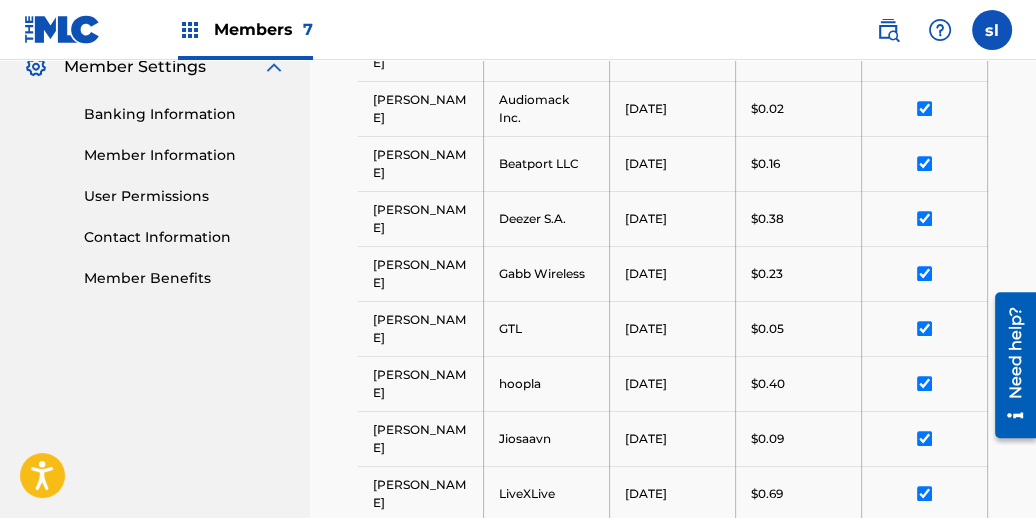 click at bounding box center (925, 438) 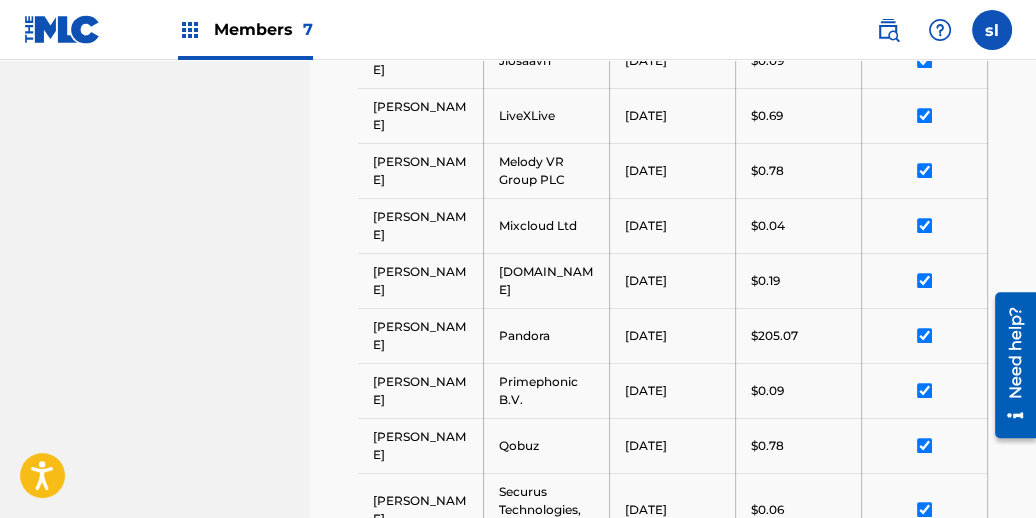 scroll, scrollTop: 1208, scrollLeft: 0, axis: vertical 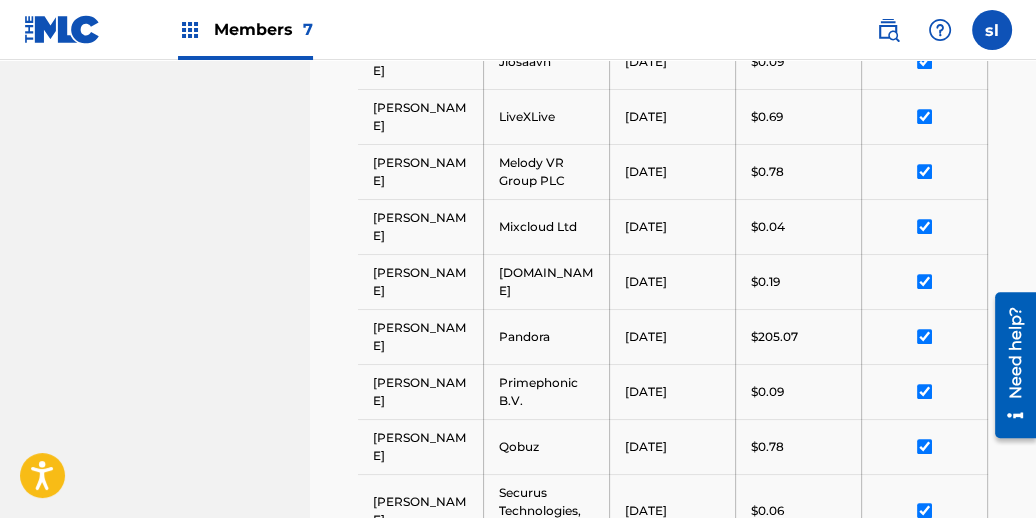 click on "$72.36" at bounding box center [798, 630] 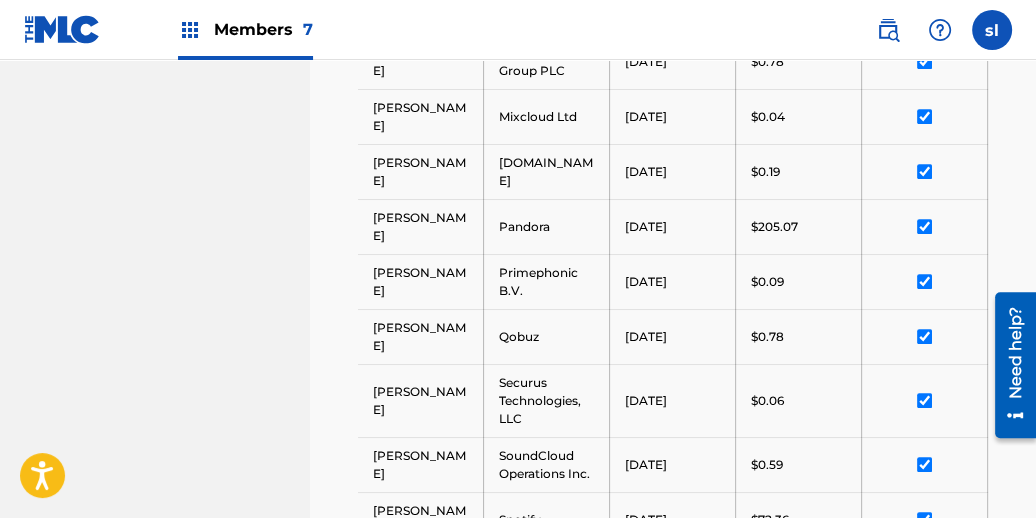scroll, scrollTop: 1326, scrollLeft: 0, axis: vertical 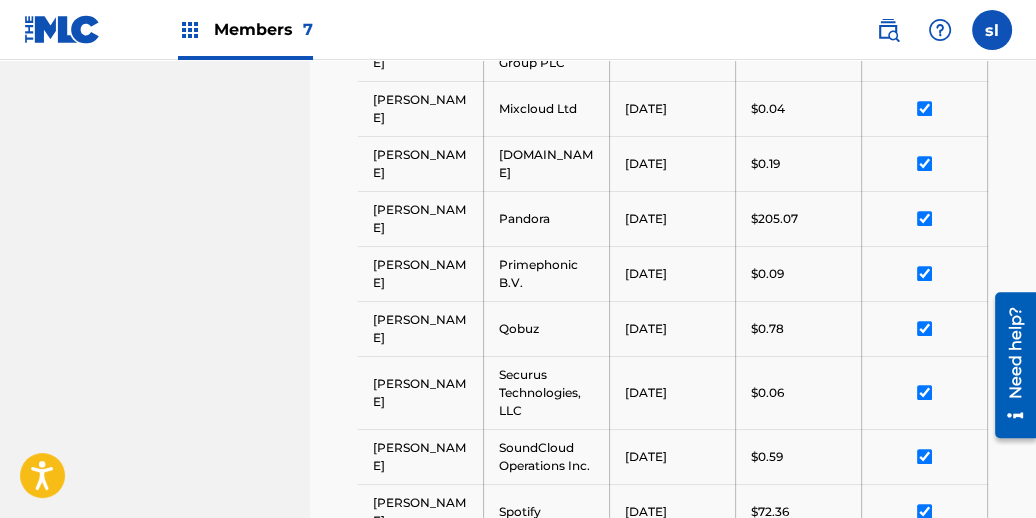 click on "Continue to download" at bounding box center [880, 810] 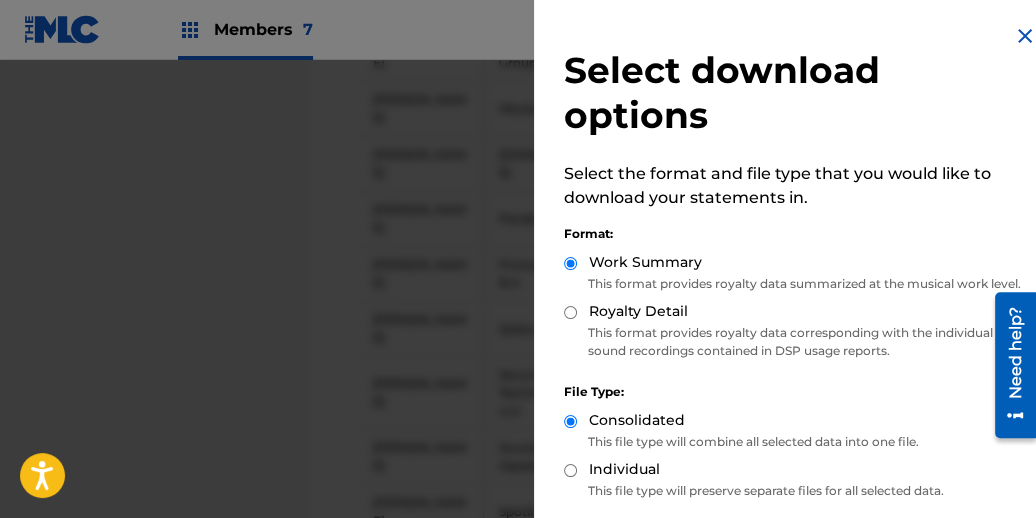click on "File Type:" at bounding box center (797, 392) 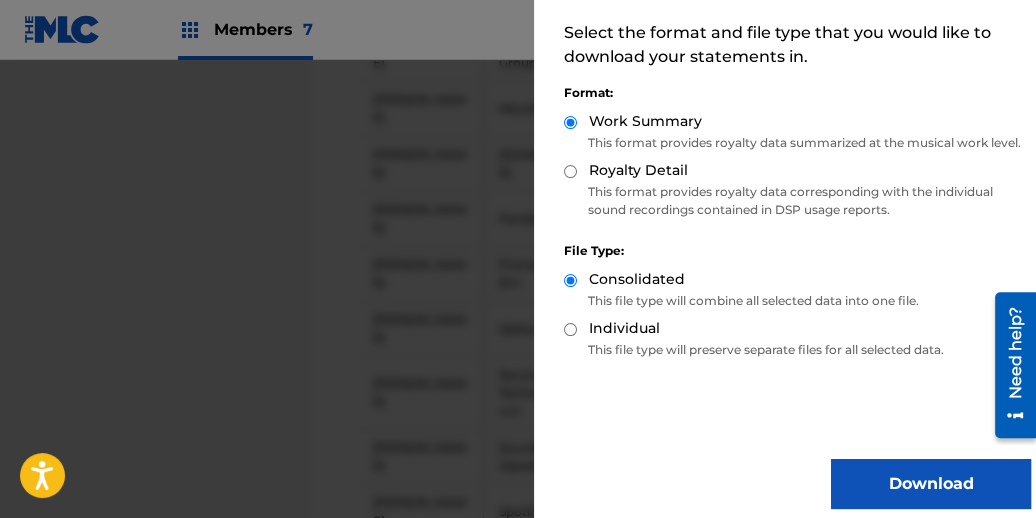 scroll, scrollTop: 173, scrollLeft: 0, axis: vertical 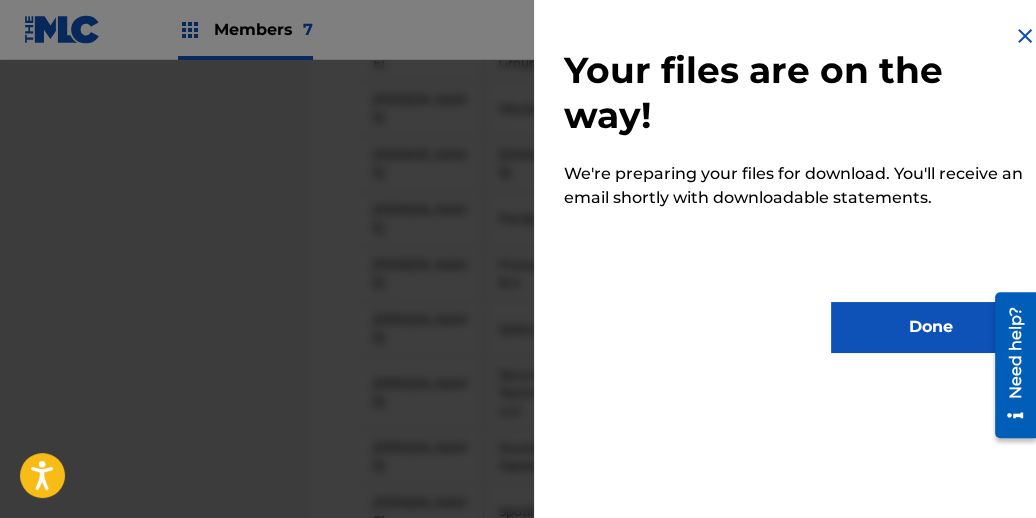 click on "Done" at bounding box center (931, 327) 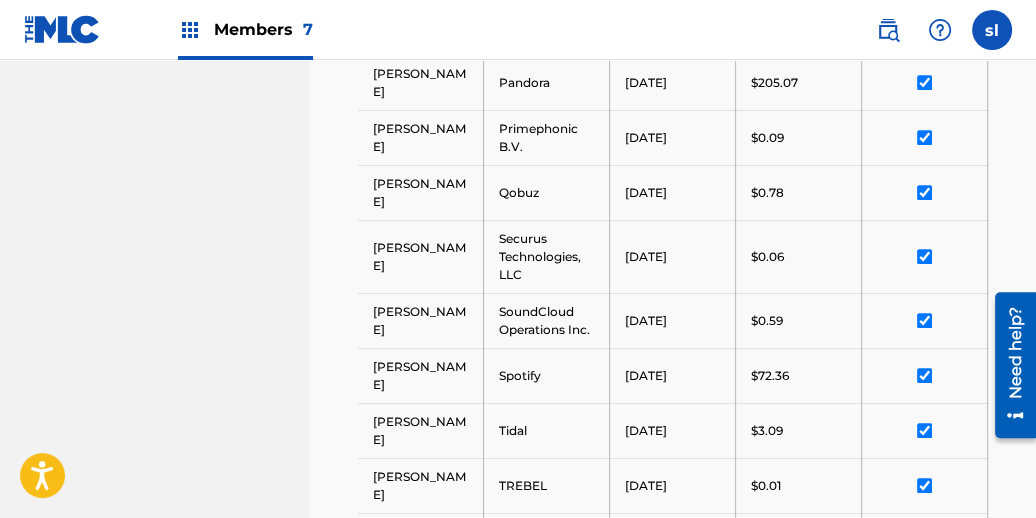 scroll, scrollTop: 1481, scrollLeft: 0, axis: vertical 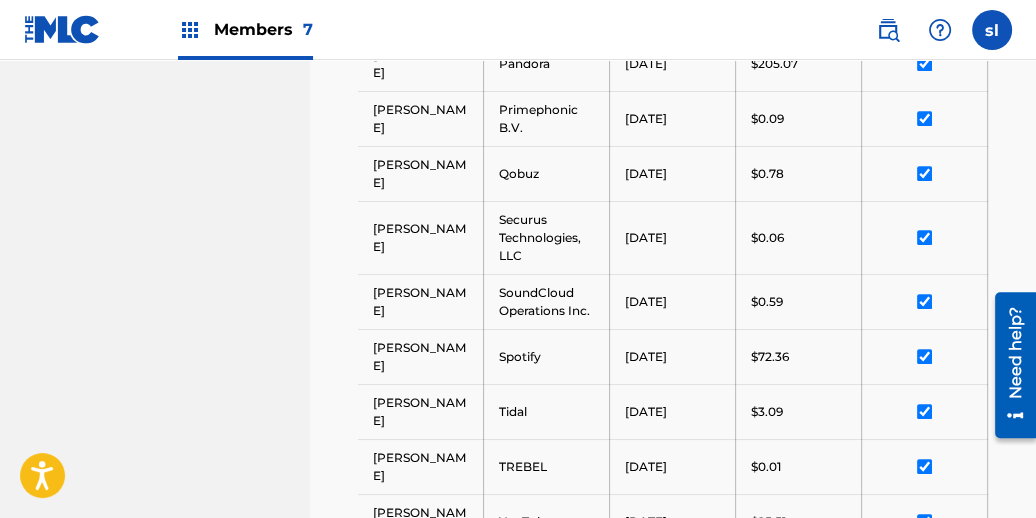 click on "Continue to download" at bounding box center (880, 655) 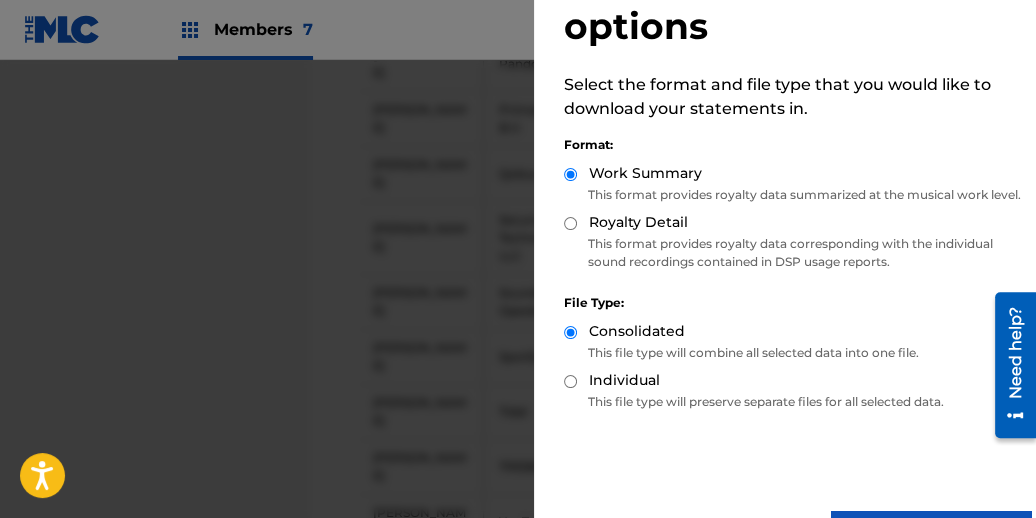 scroll, scrollTop: 173, scrollLeft: 0, axis: vertical 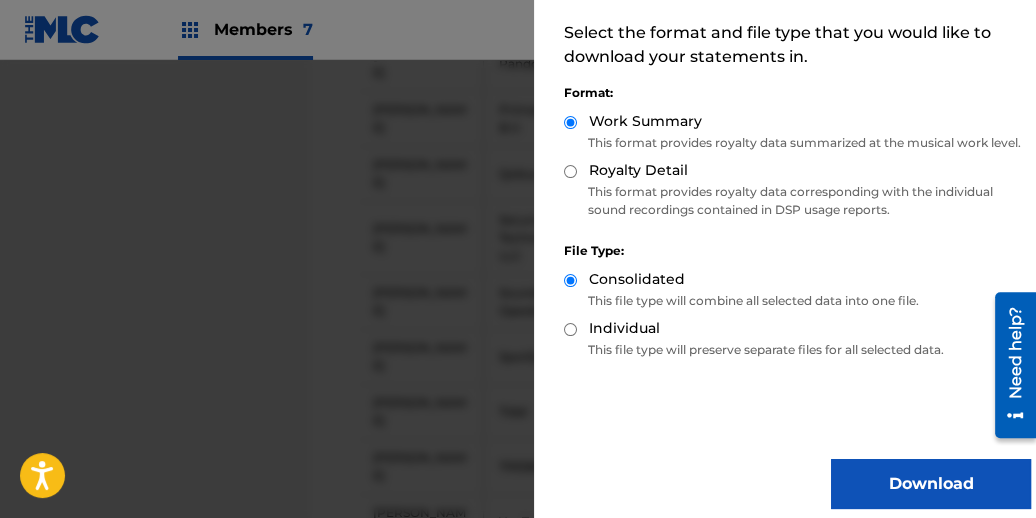 click on "Download" at bounding box center [931, 484] 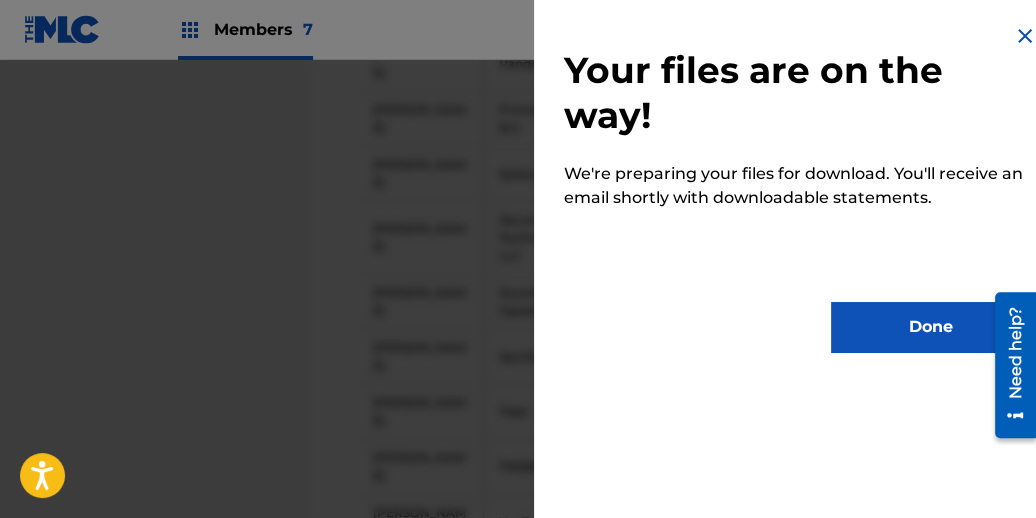 click on "Done" at bounding box center [931, 327] 